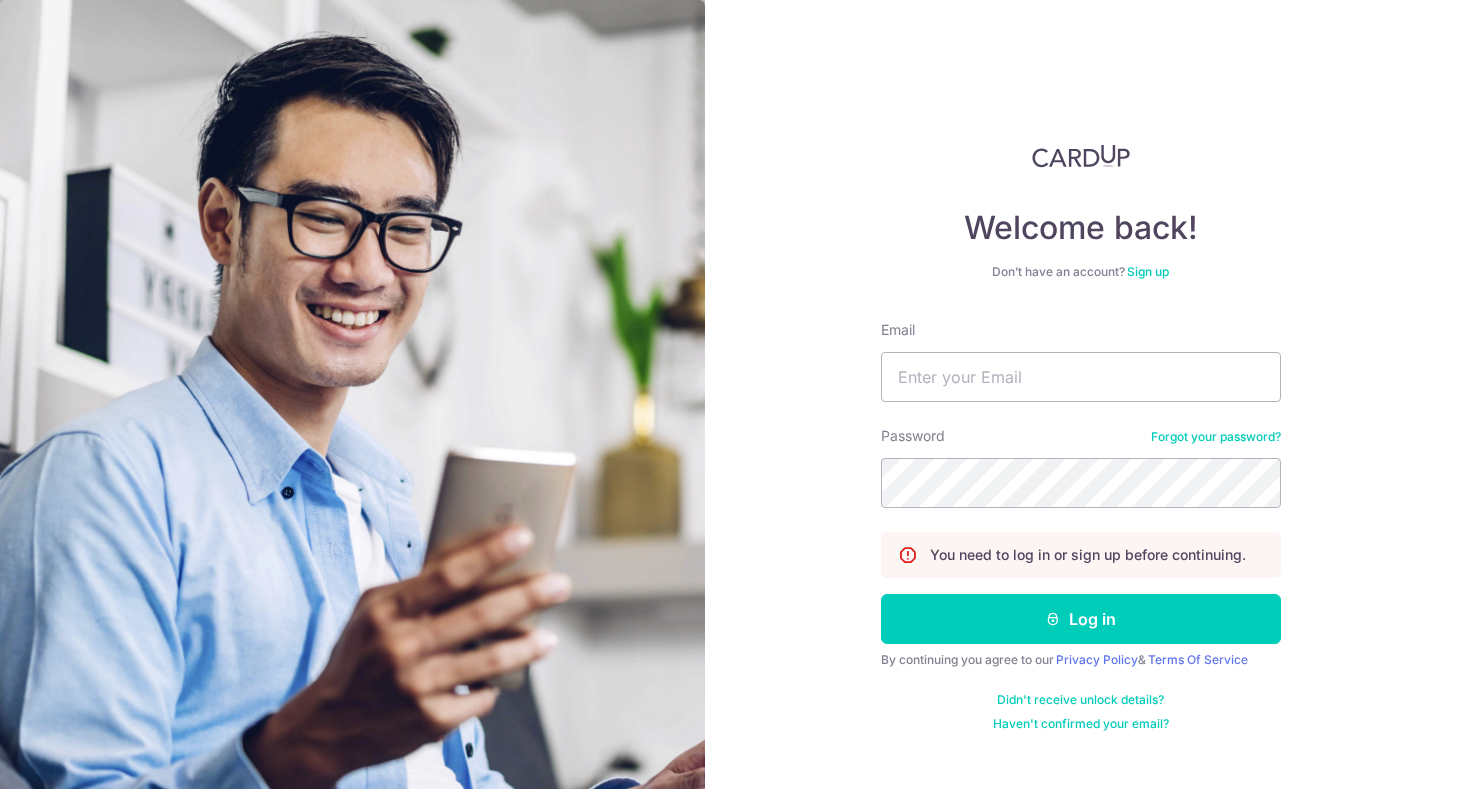 scroll, scrollTop: 0, scrollLeft: 0, axis: both 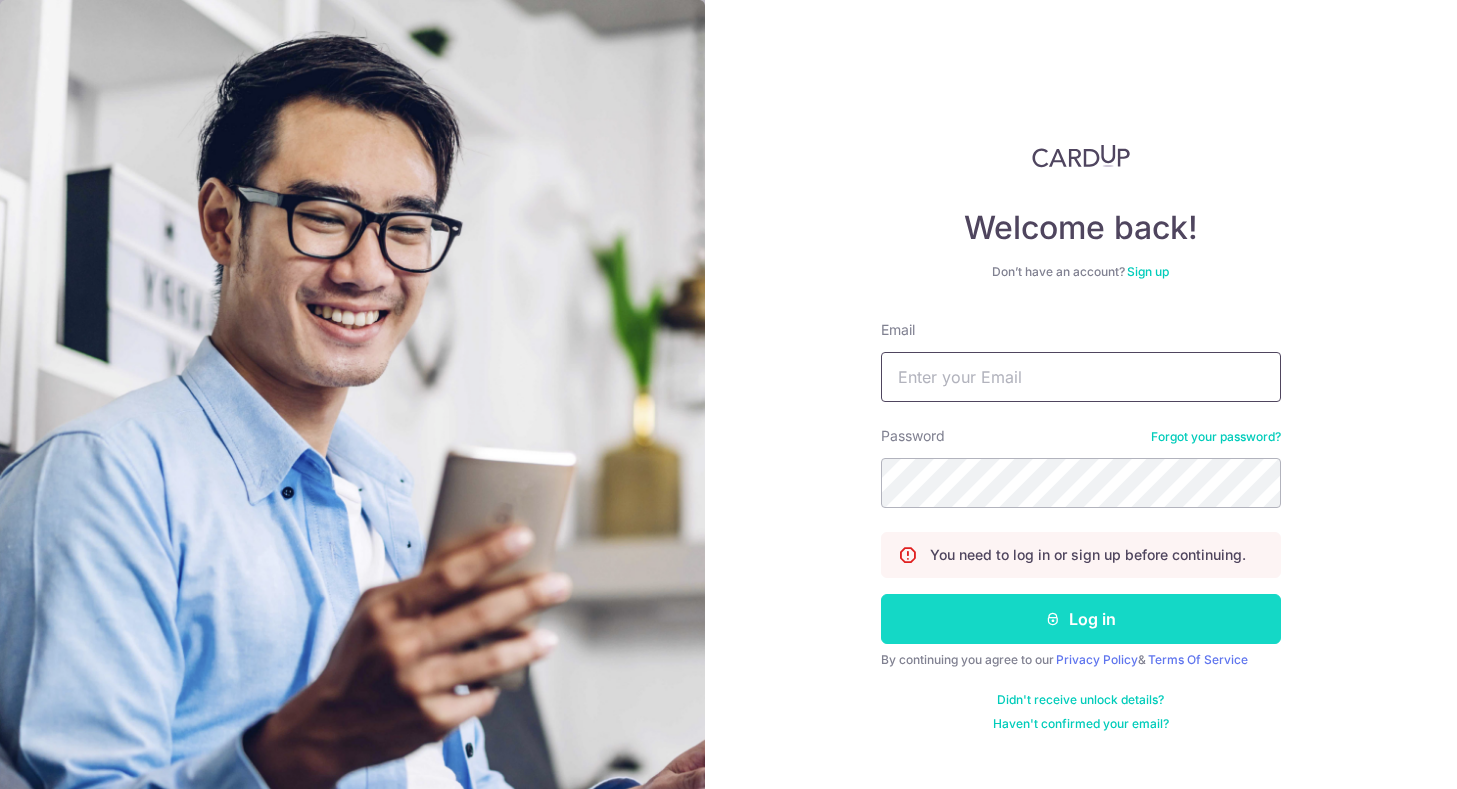 type on "[EMAIL_ADDRESS][DOMAIN_NAME]" 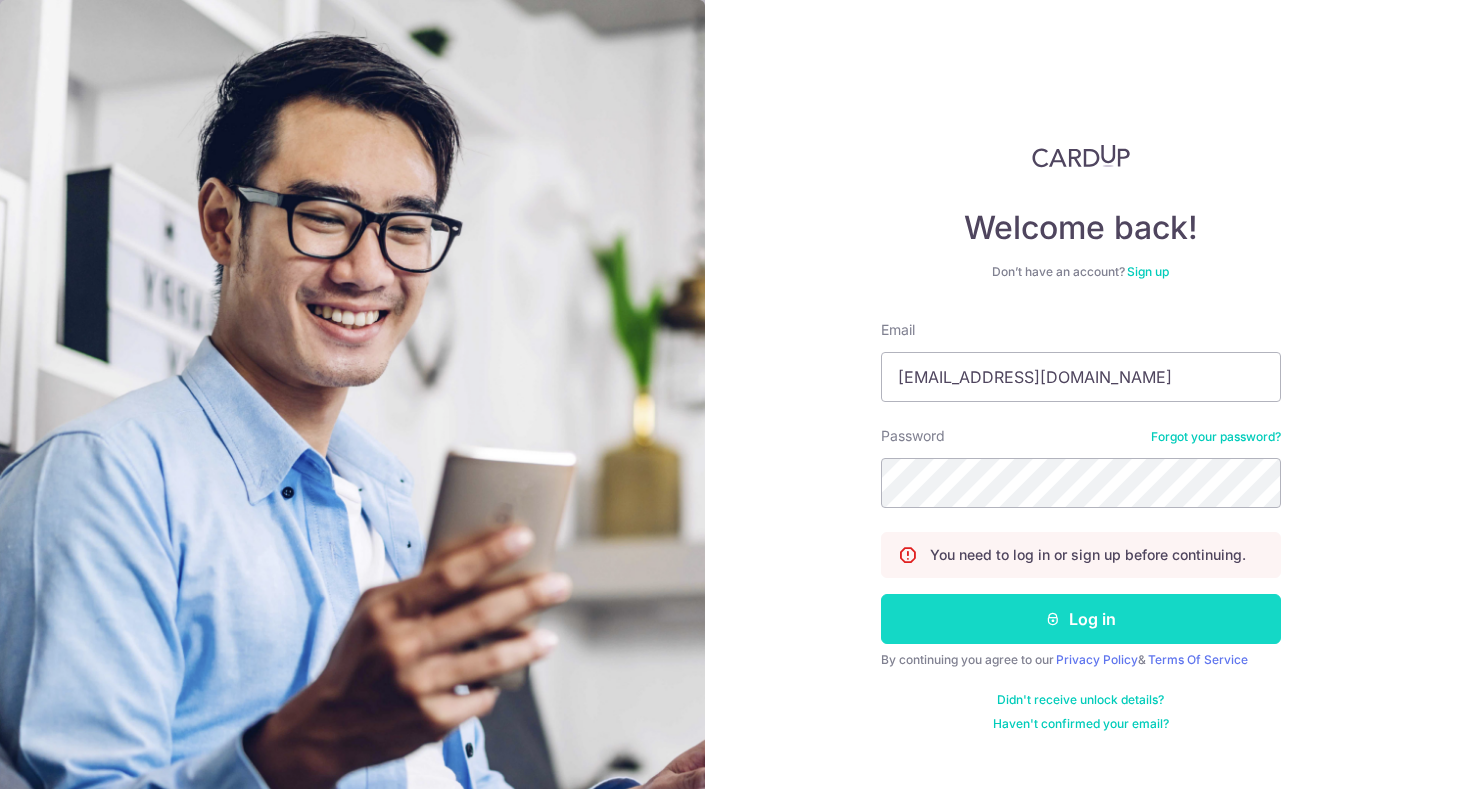 click on "Log in" at bounding box center (1081, 619) 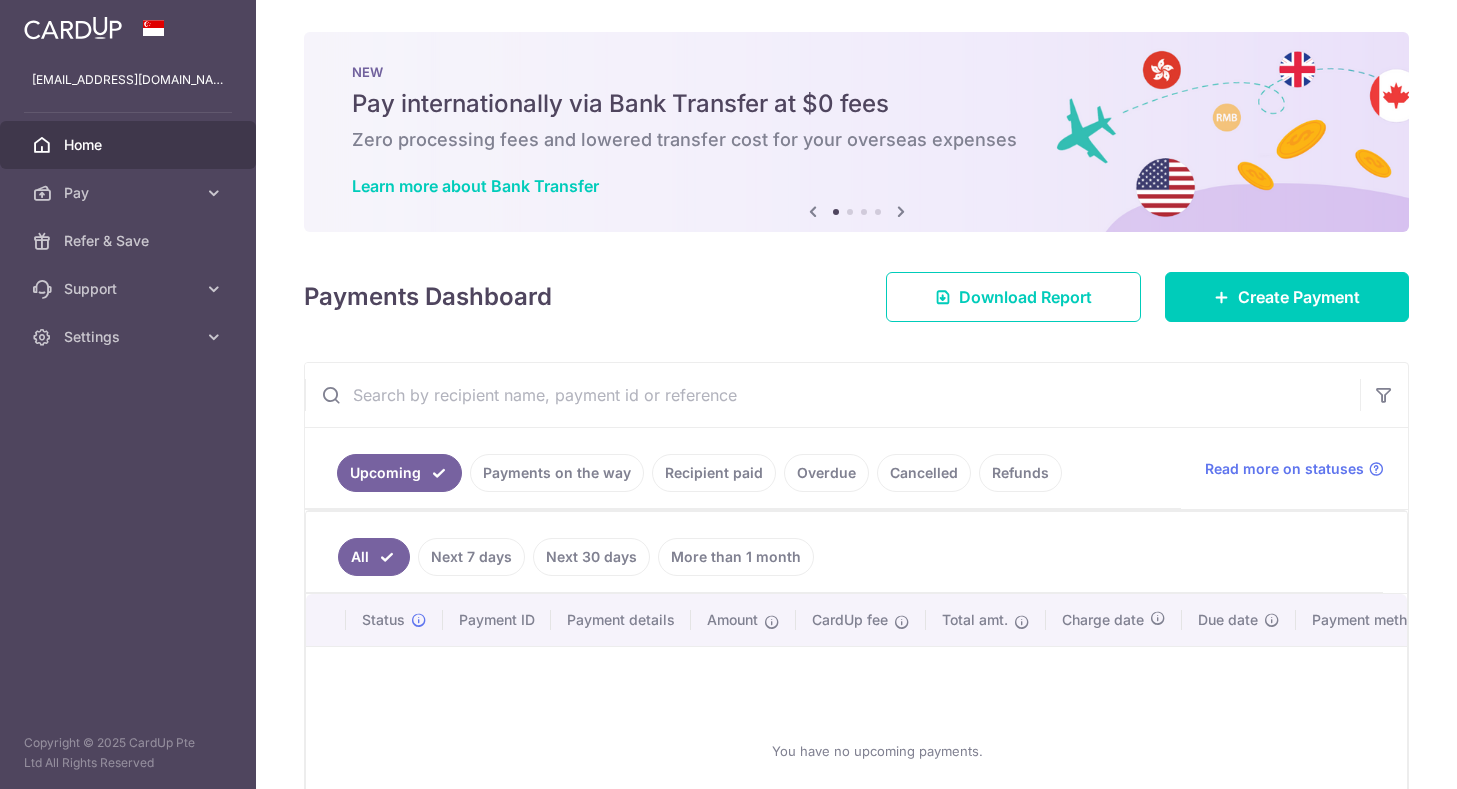 scroll, scrollTop: 0, scrollLeft: 0, axis: both 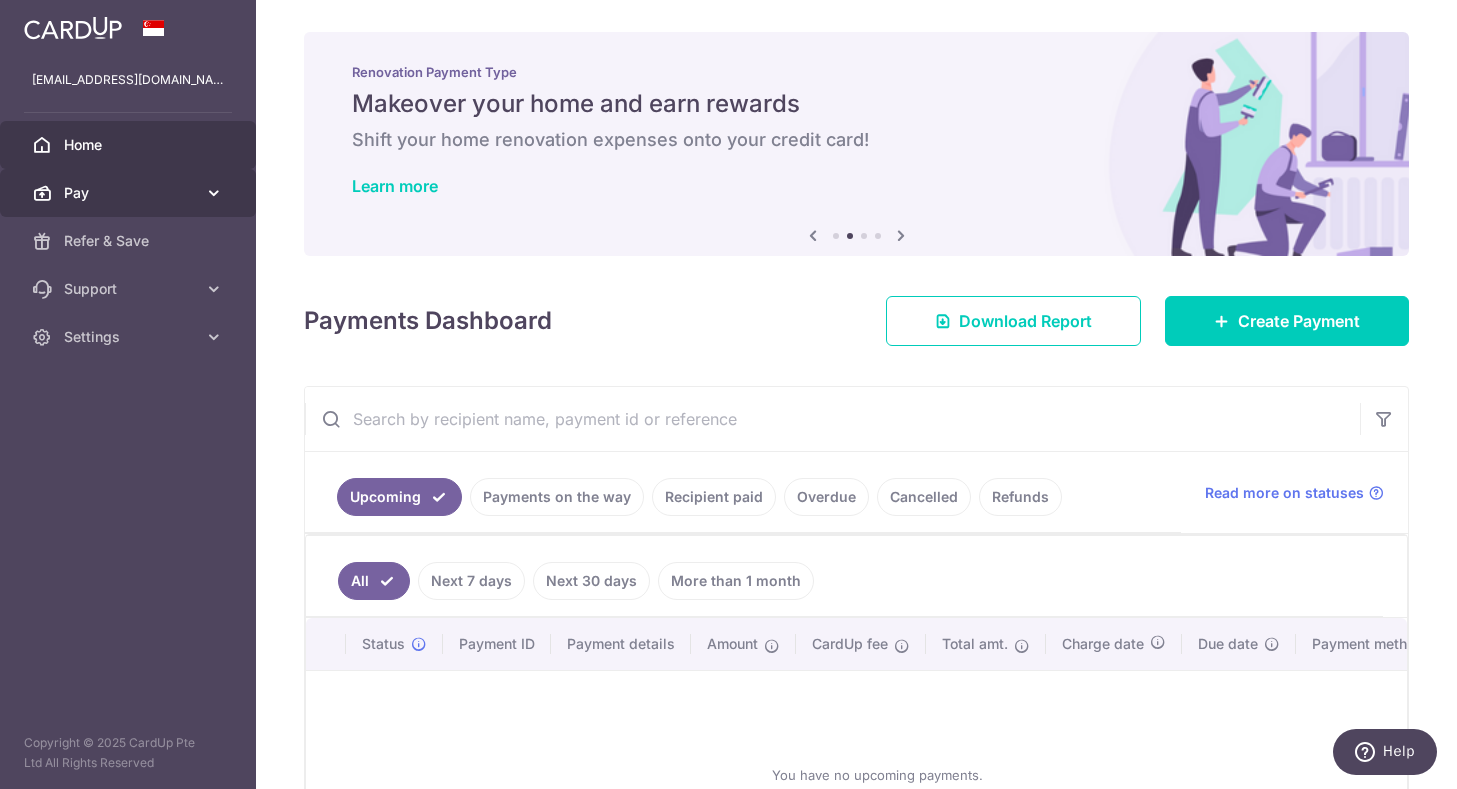 click on "Pay" at bounding box center [130, 193] 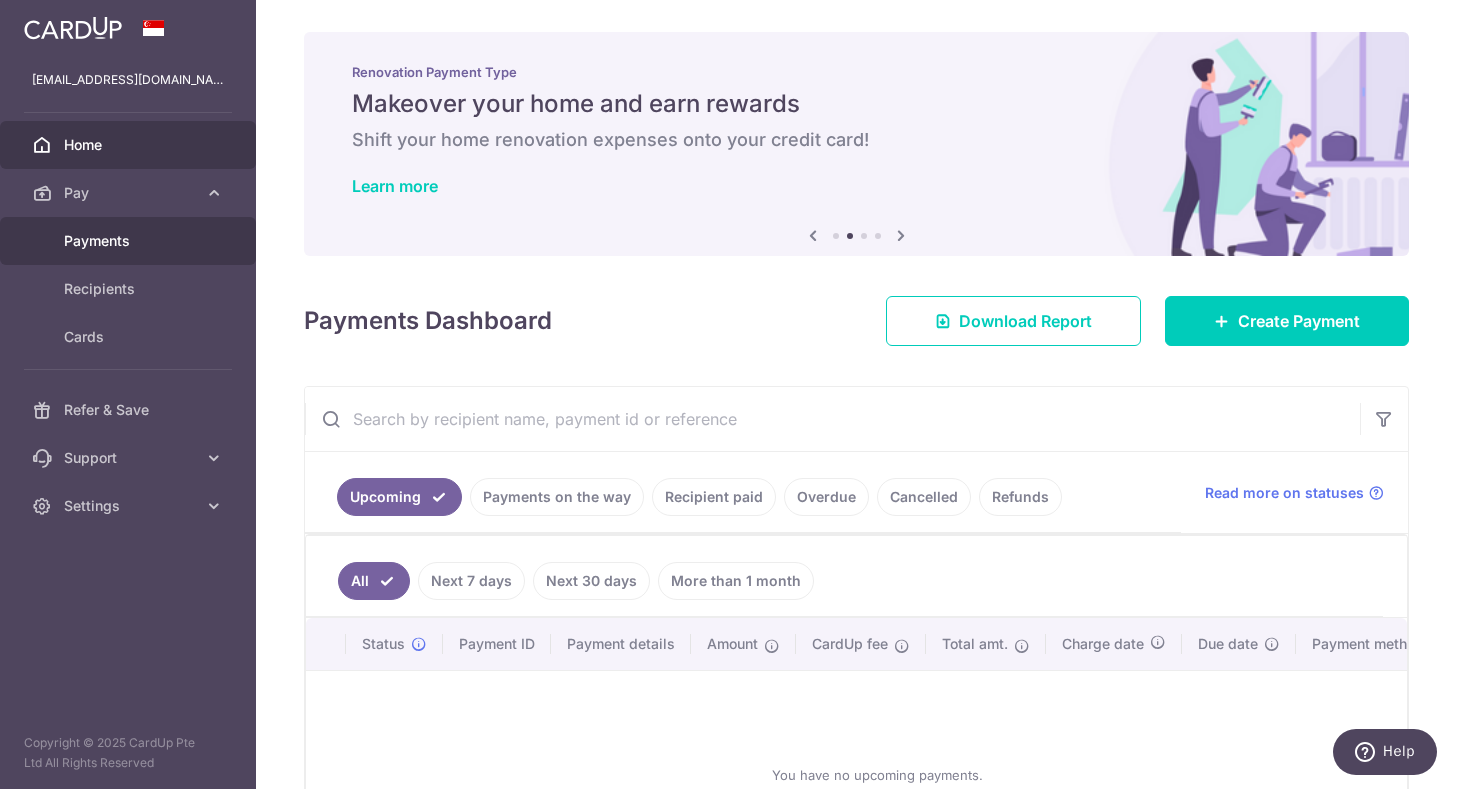 click on "Payments" at bounding box center (130, 241) 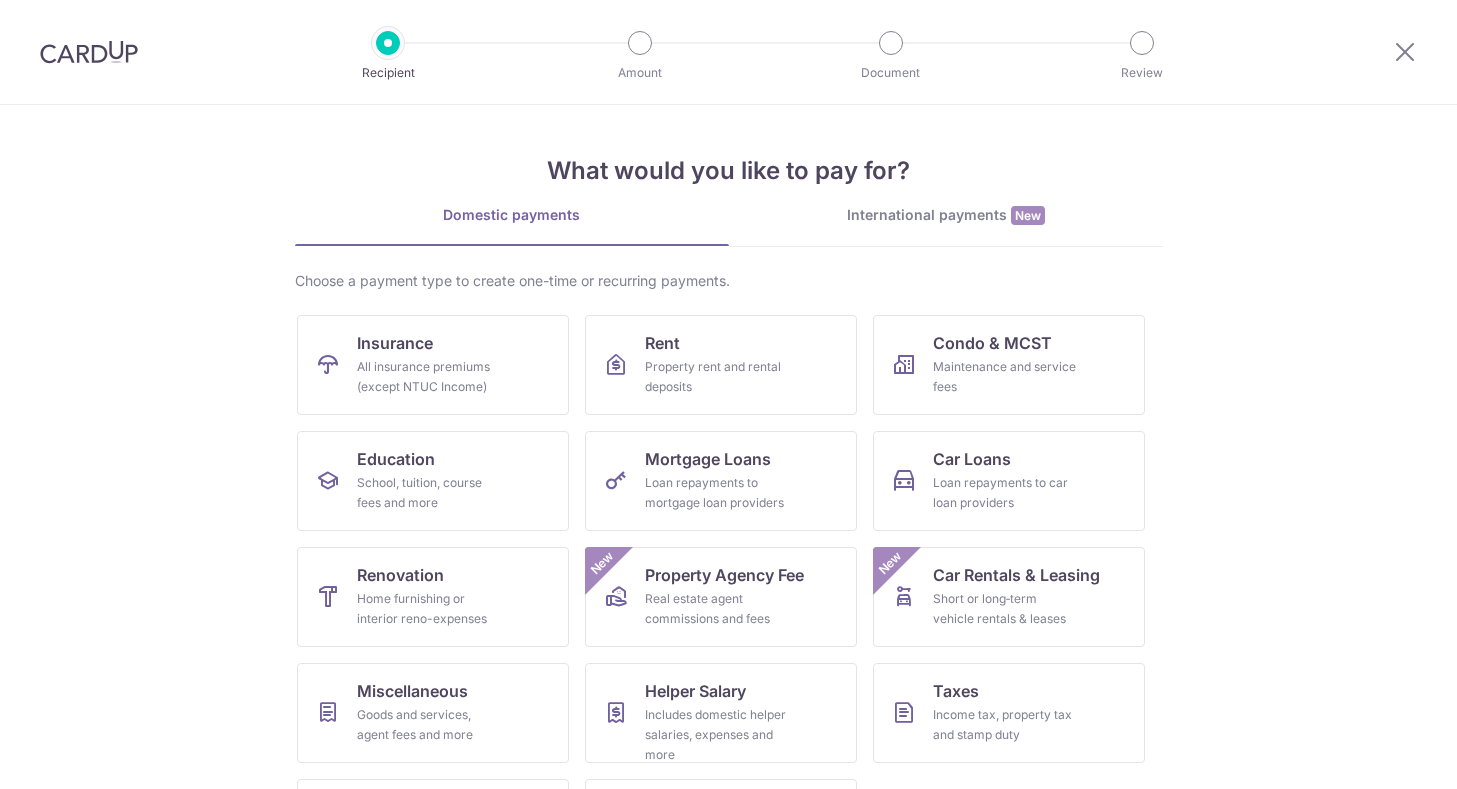 scroll, scrollTop: 0, scrollLeft: 0, axis: both 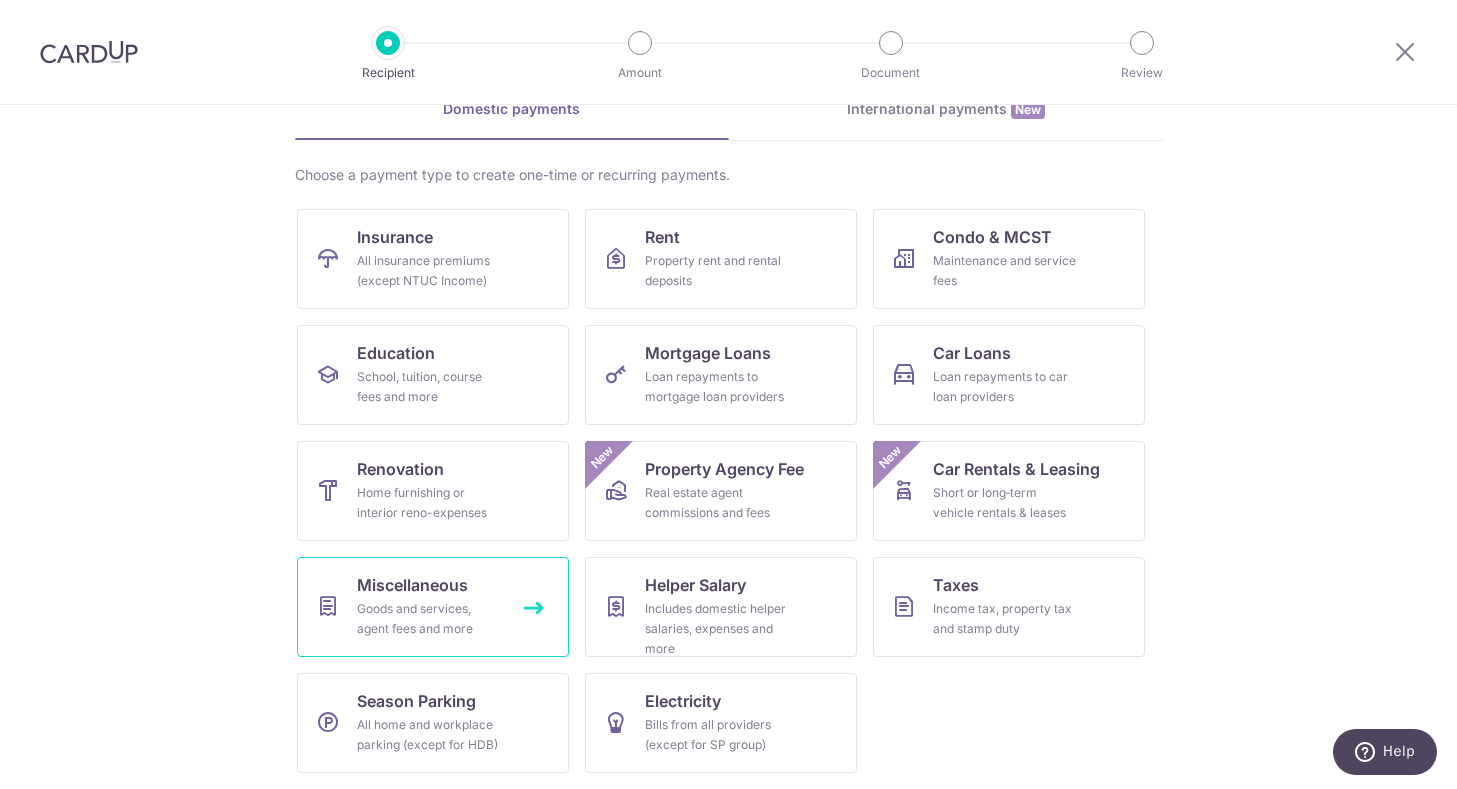 click on "Goods and services, agent fees and more" at bounding box center [429, 619] 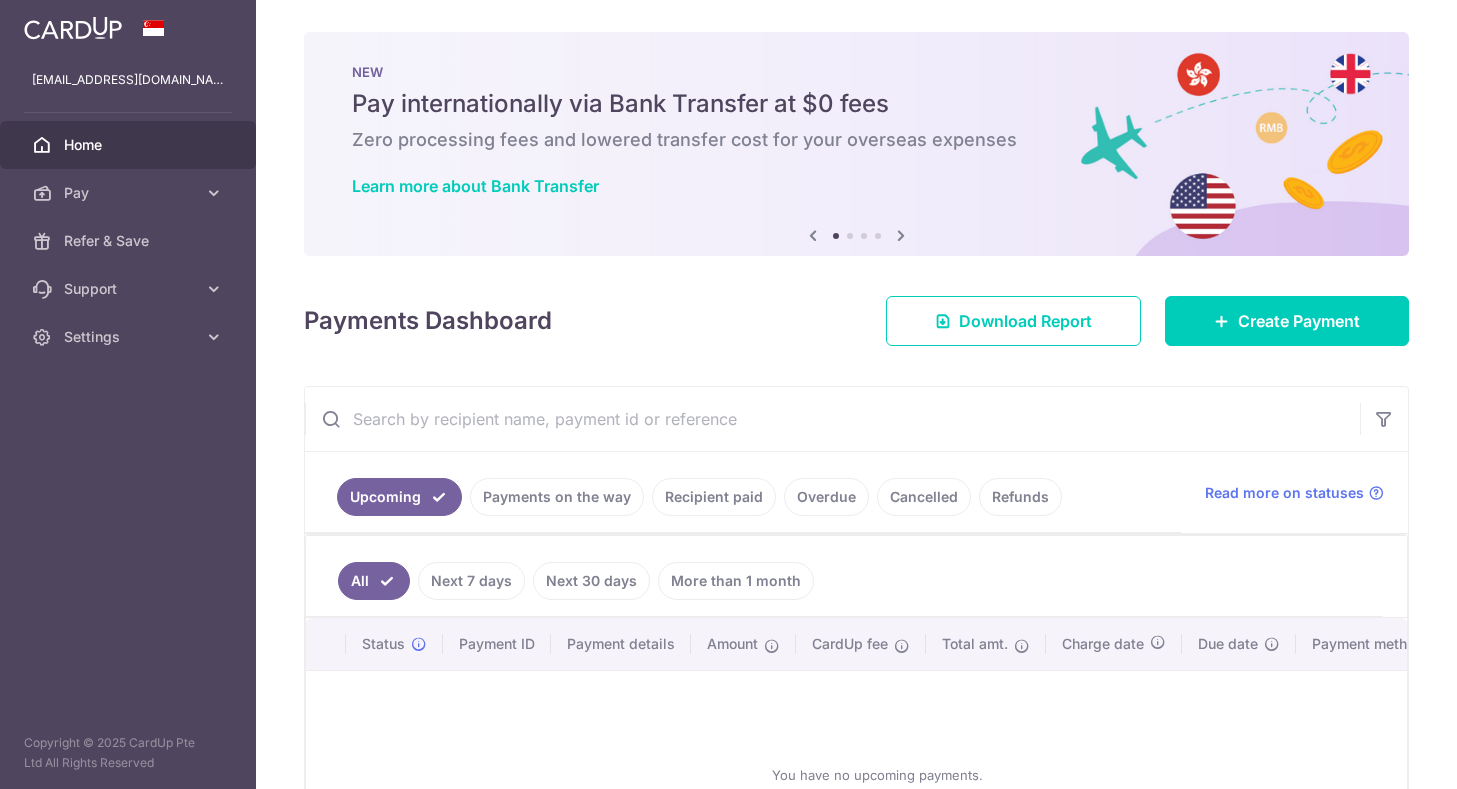 scroll, scrollTop: 0, scrollLeft: 0, axis: both 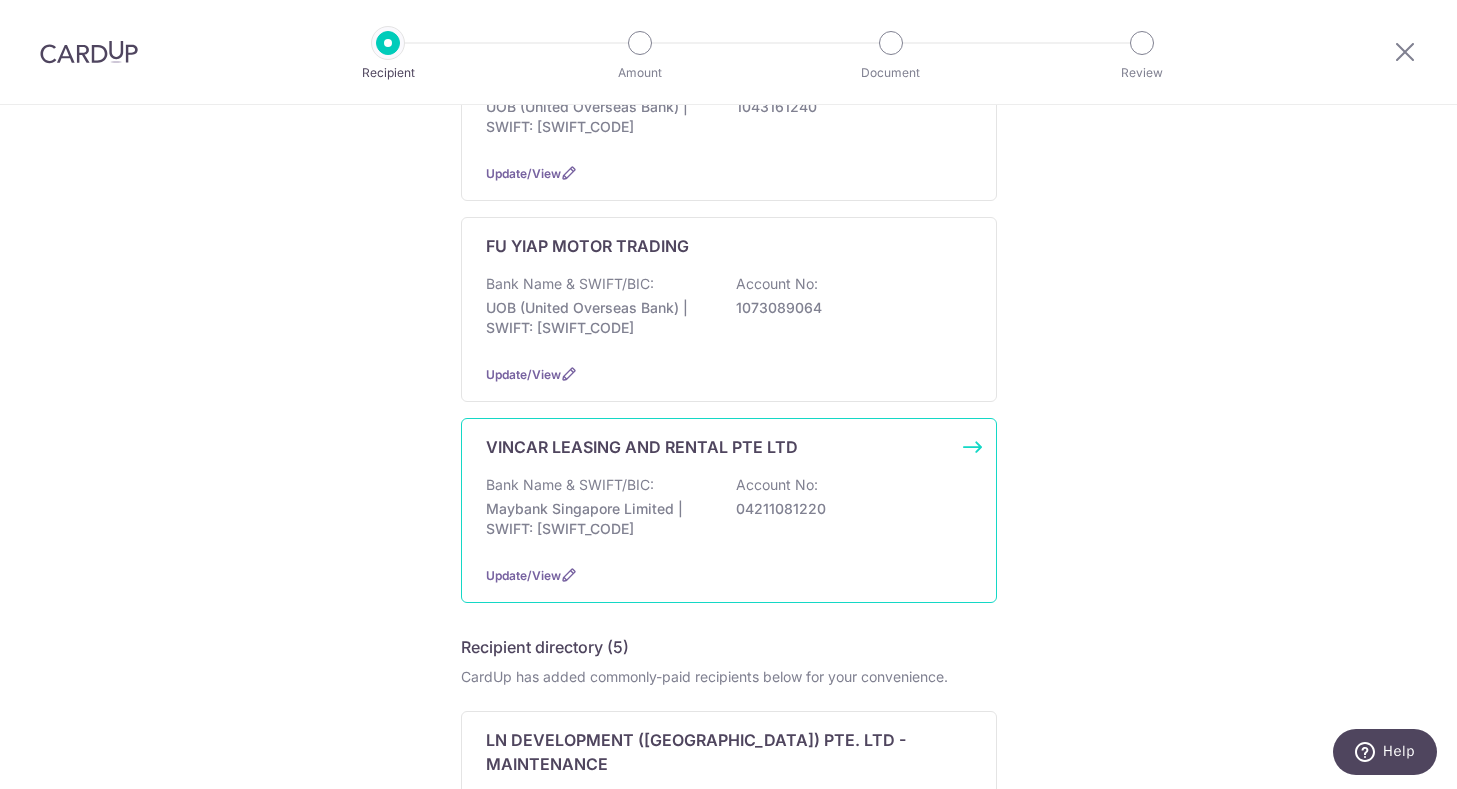 click on "Maybank Singapore Limited | SWIFT: MBBESGS2XXX" at bounding box center (598, 519) 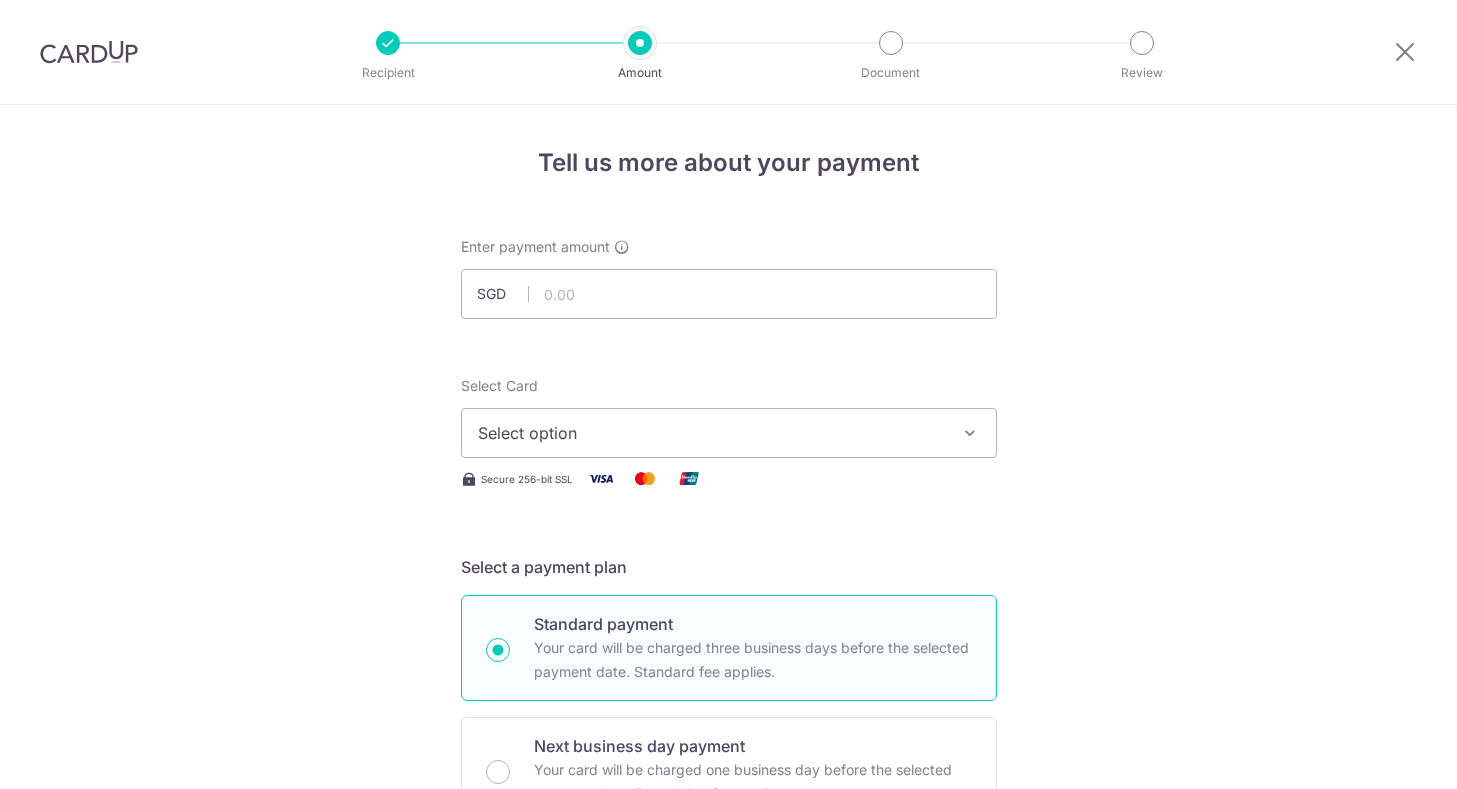 scroll, scrollTop: 0, scrollLeft: 0, axis: both 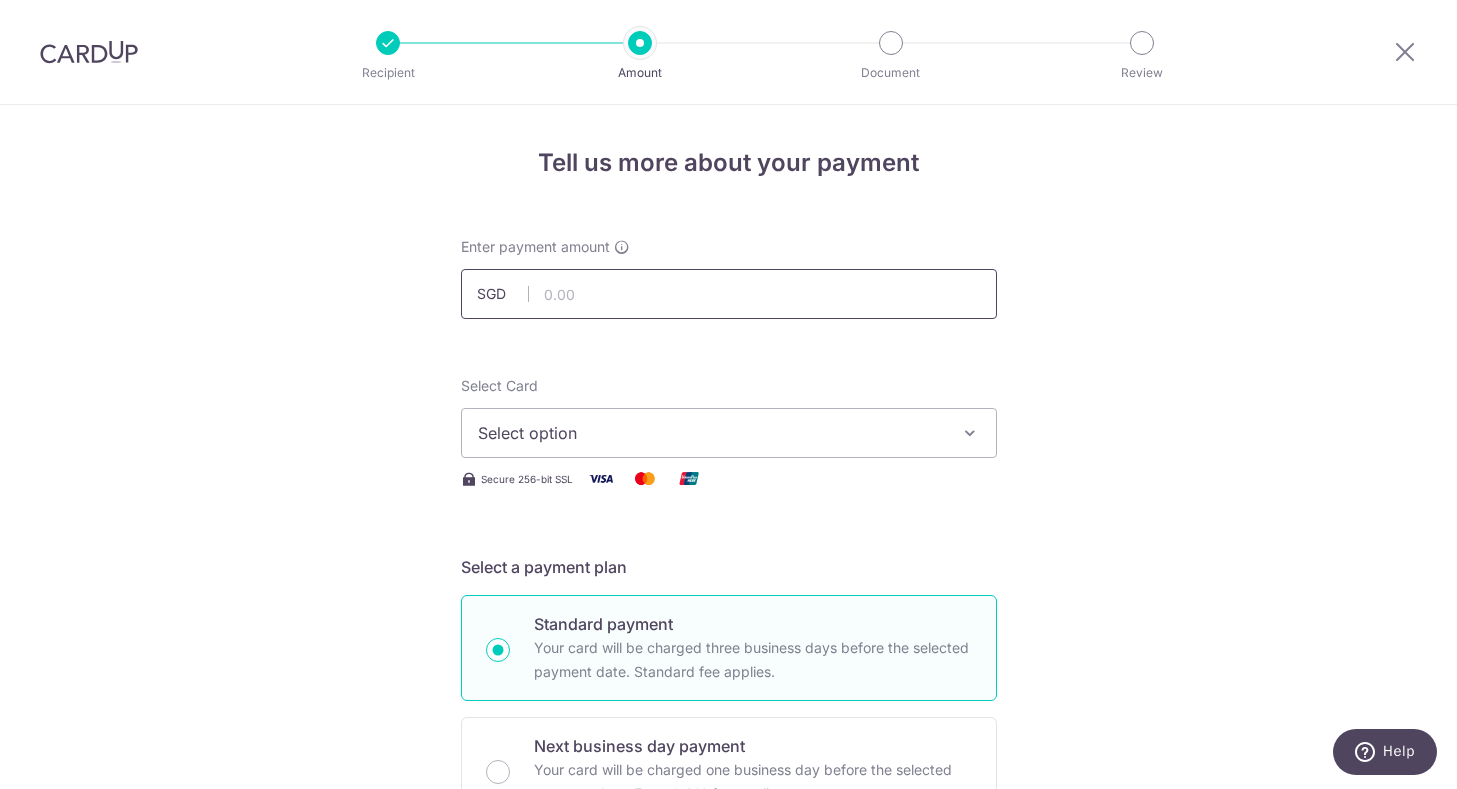 click at bounding box center [729, 294] 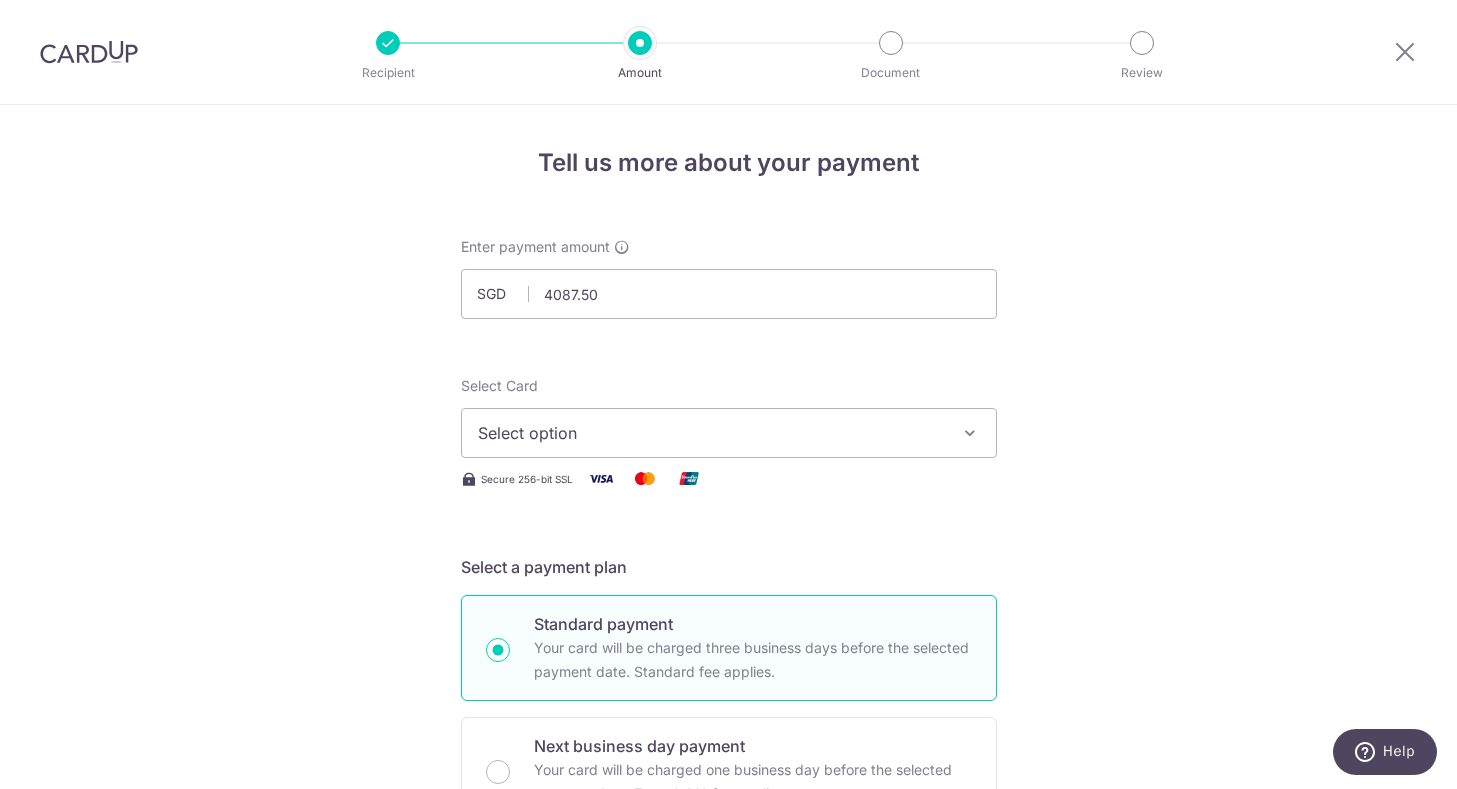 type on "4,087.50" 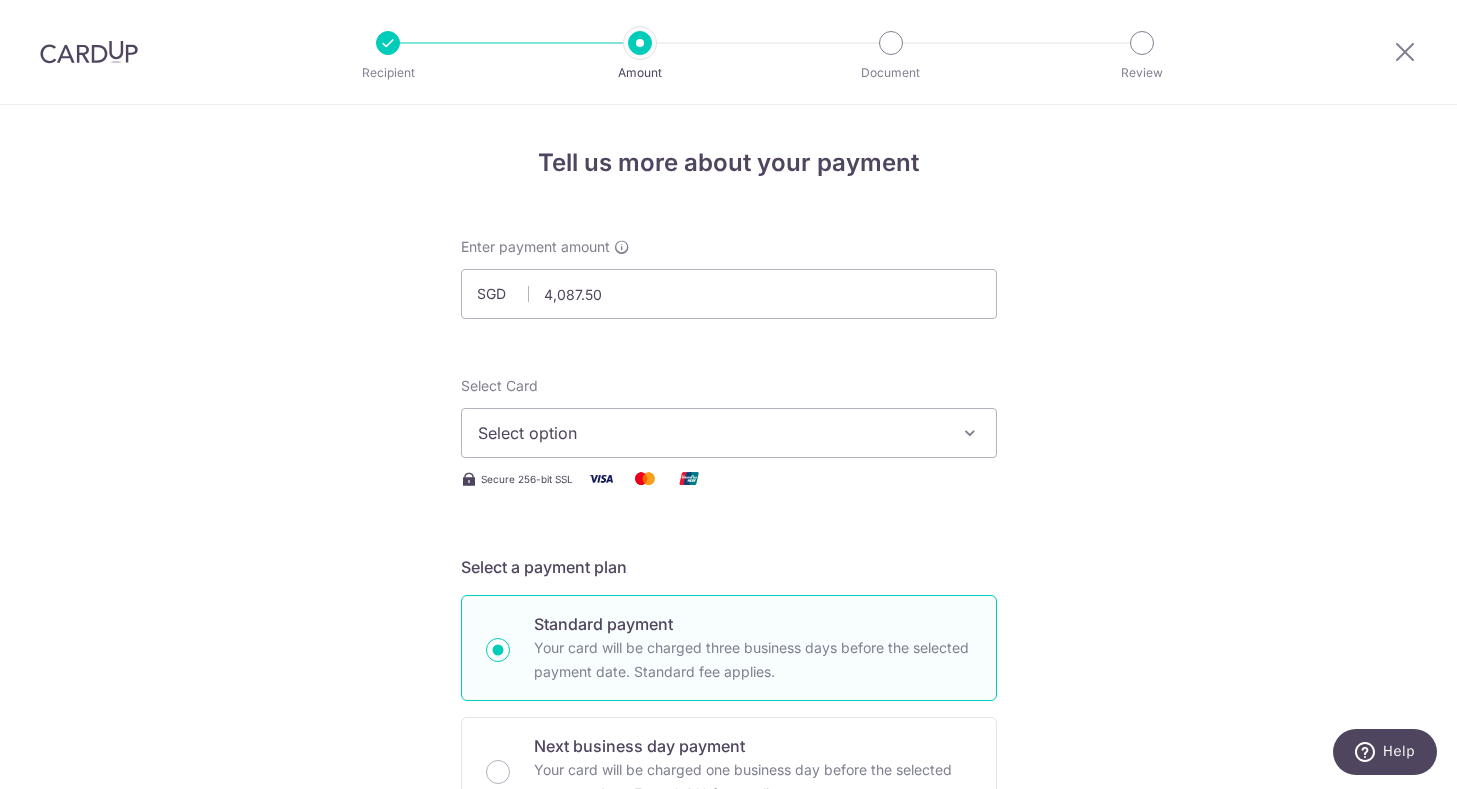 click on "Select option" at bounding box center [711, 433] 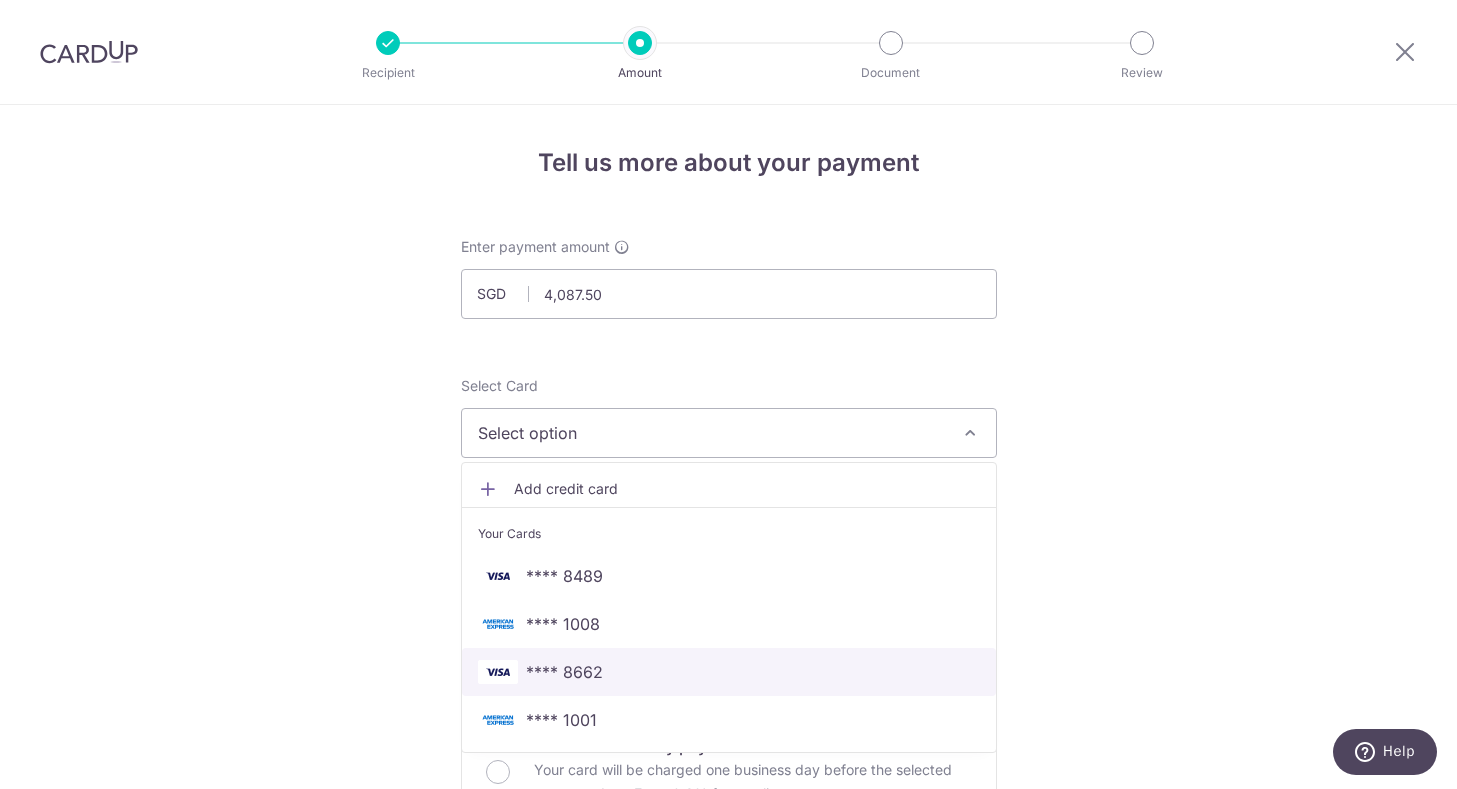click on "**** 8662" at bounding box center (564, 672) 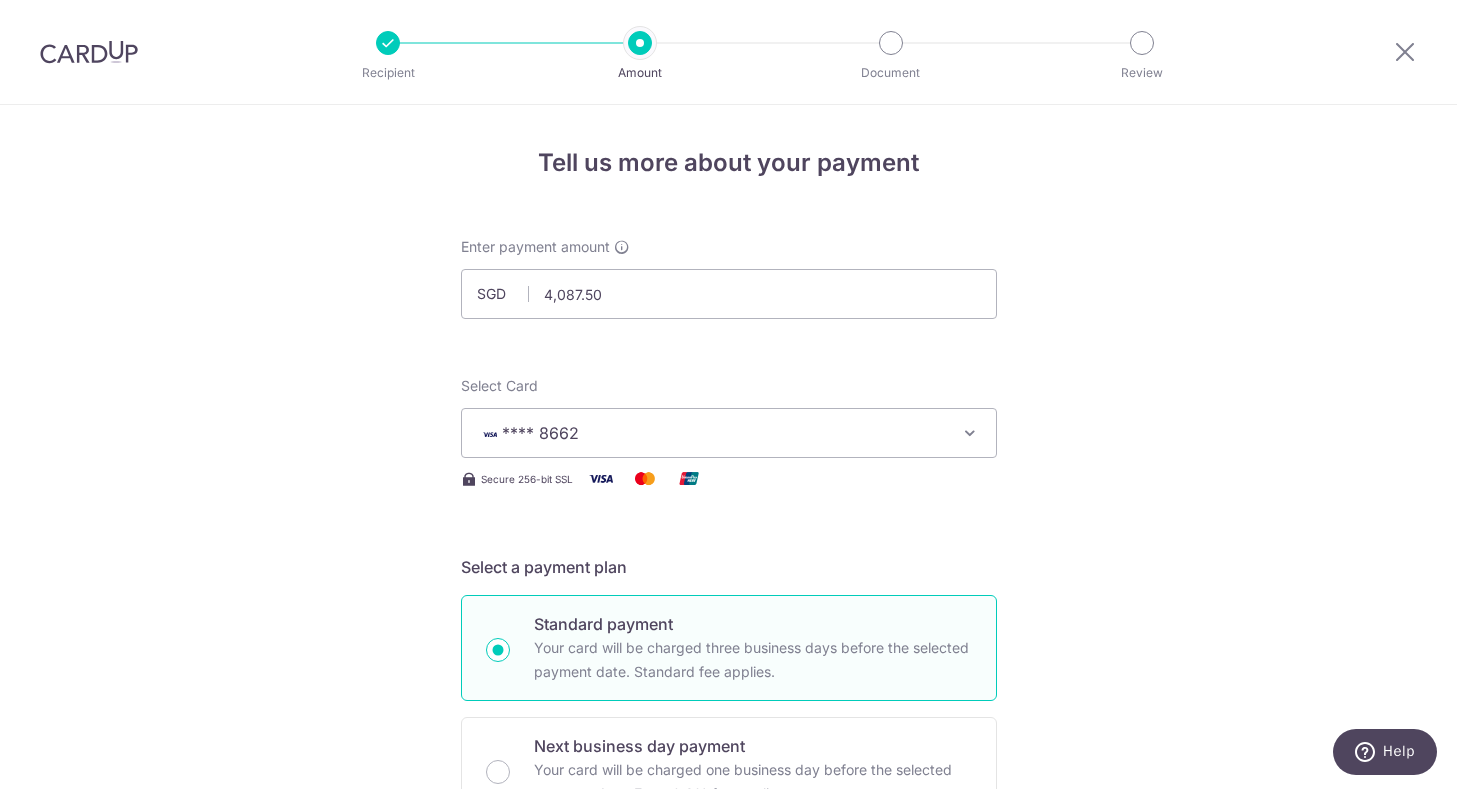 click on "Tell us more about your payment
Enter payment amount
SGD
4,087.50
4087.50
Select Card
**** 8662
Add credit card
Your Cards
**** 8489
**** 1008
**** 8662
**** 1001
Secure 256-bit SSL
Text
New card details" at bounding box center (728, 1009) 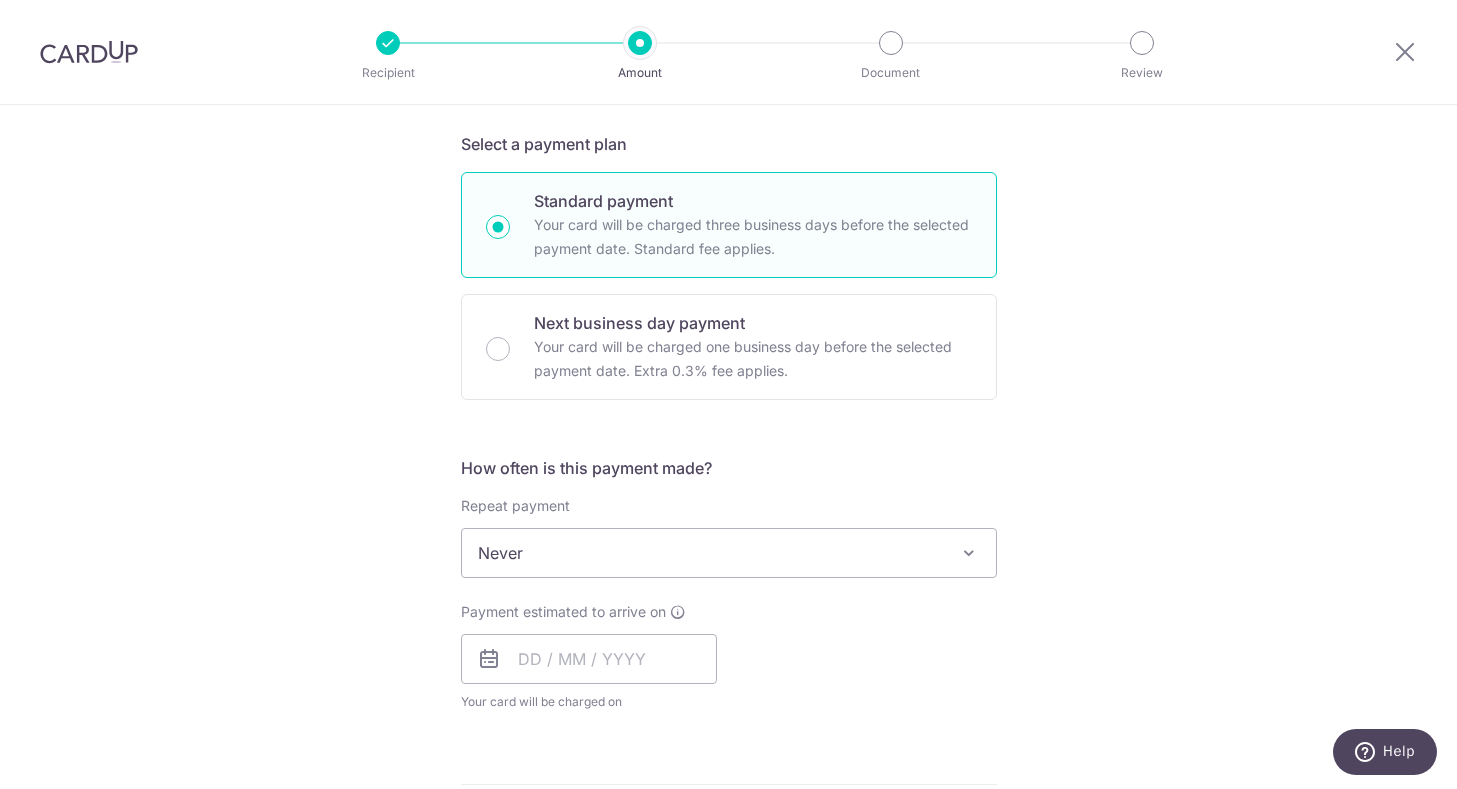 scroll, scrollTop: 432, scrollLeft: 0, axis: vertical 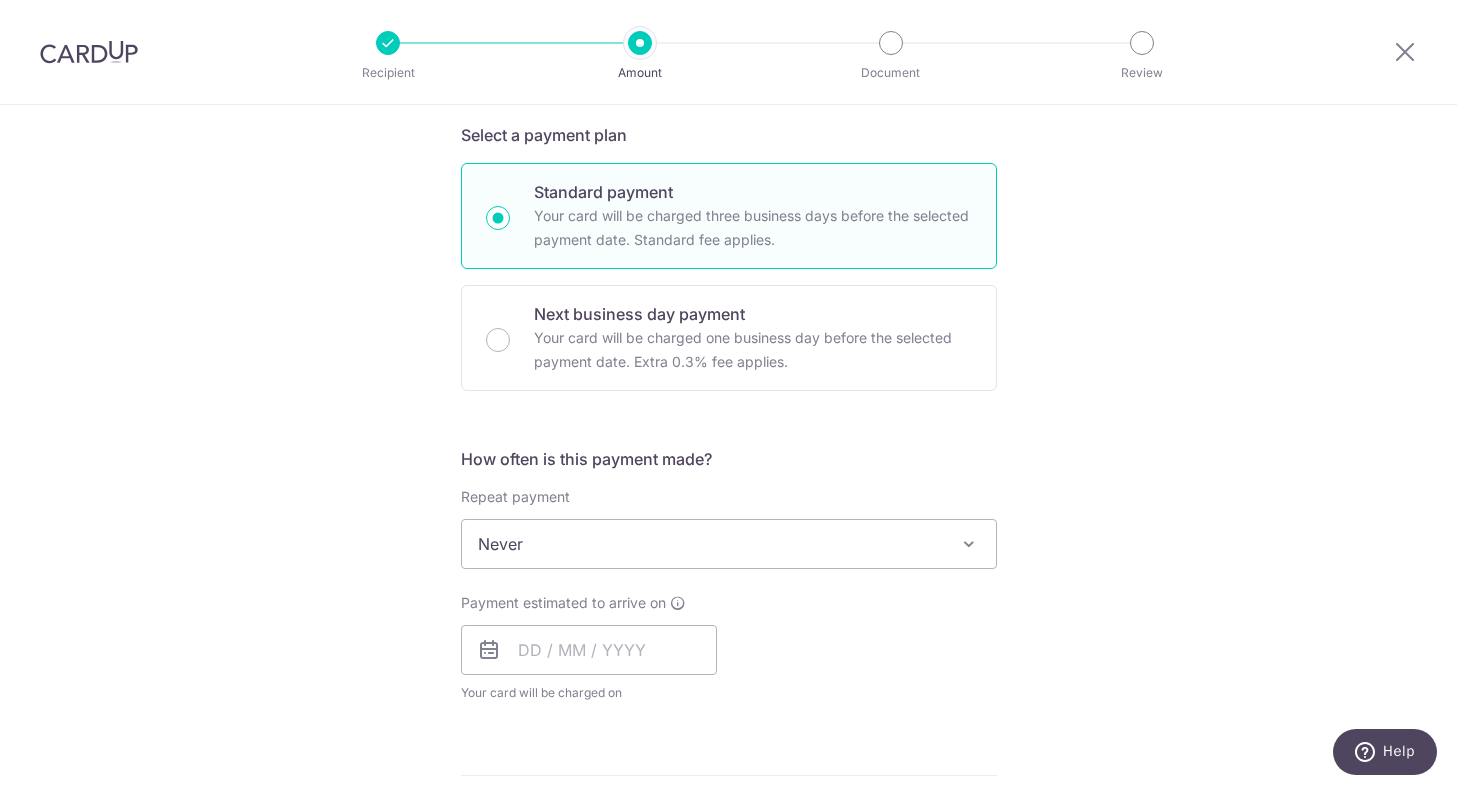 click on "Never" at bounding box center (729, 544) 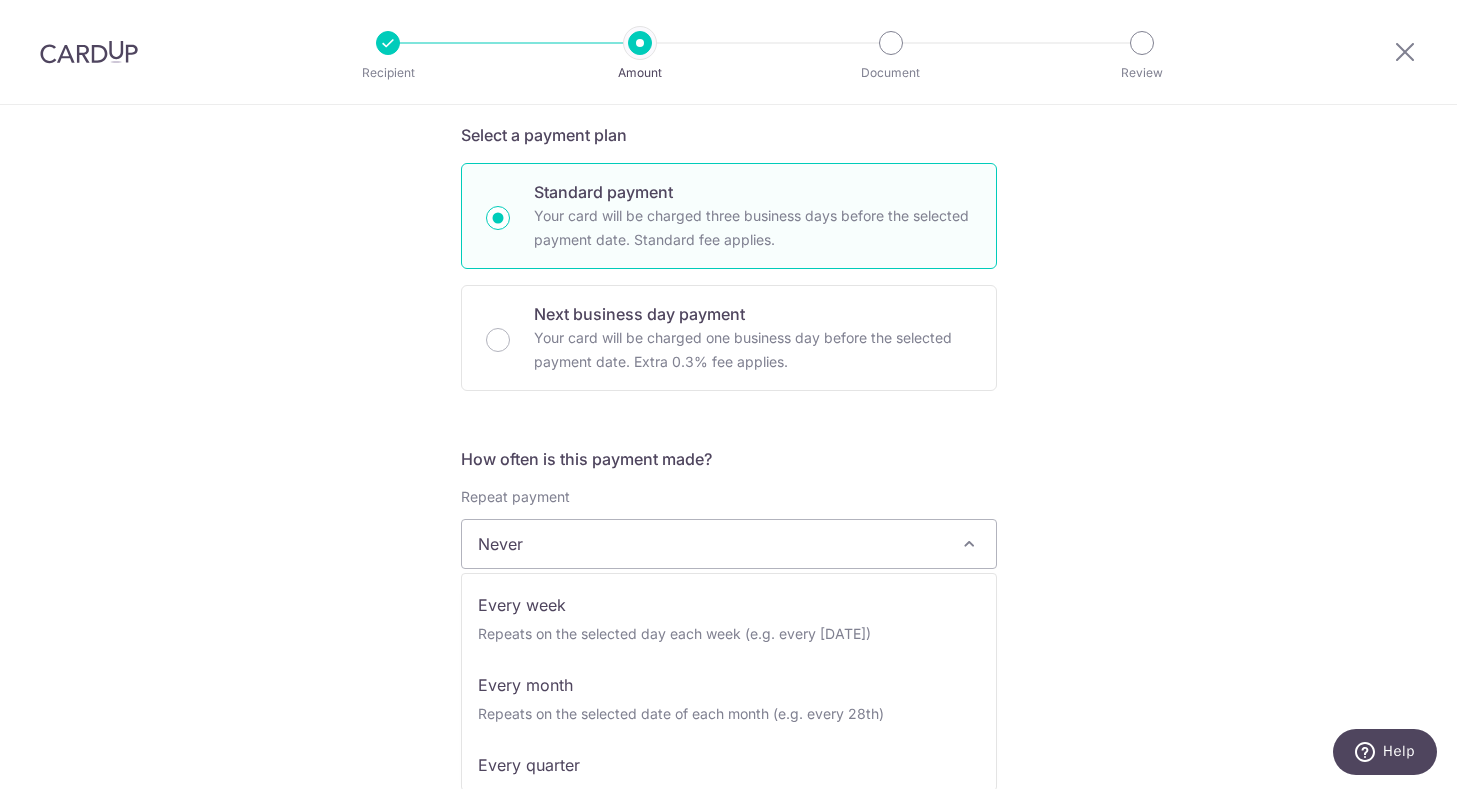 scroll, scrollTop: 86, scrollLeft: 0, axis: vertical 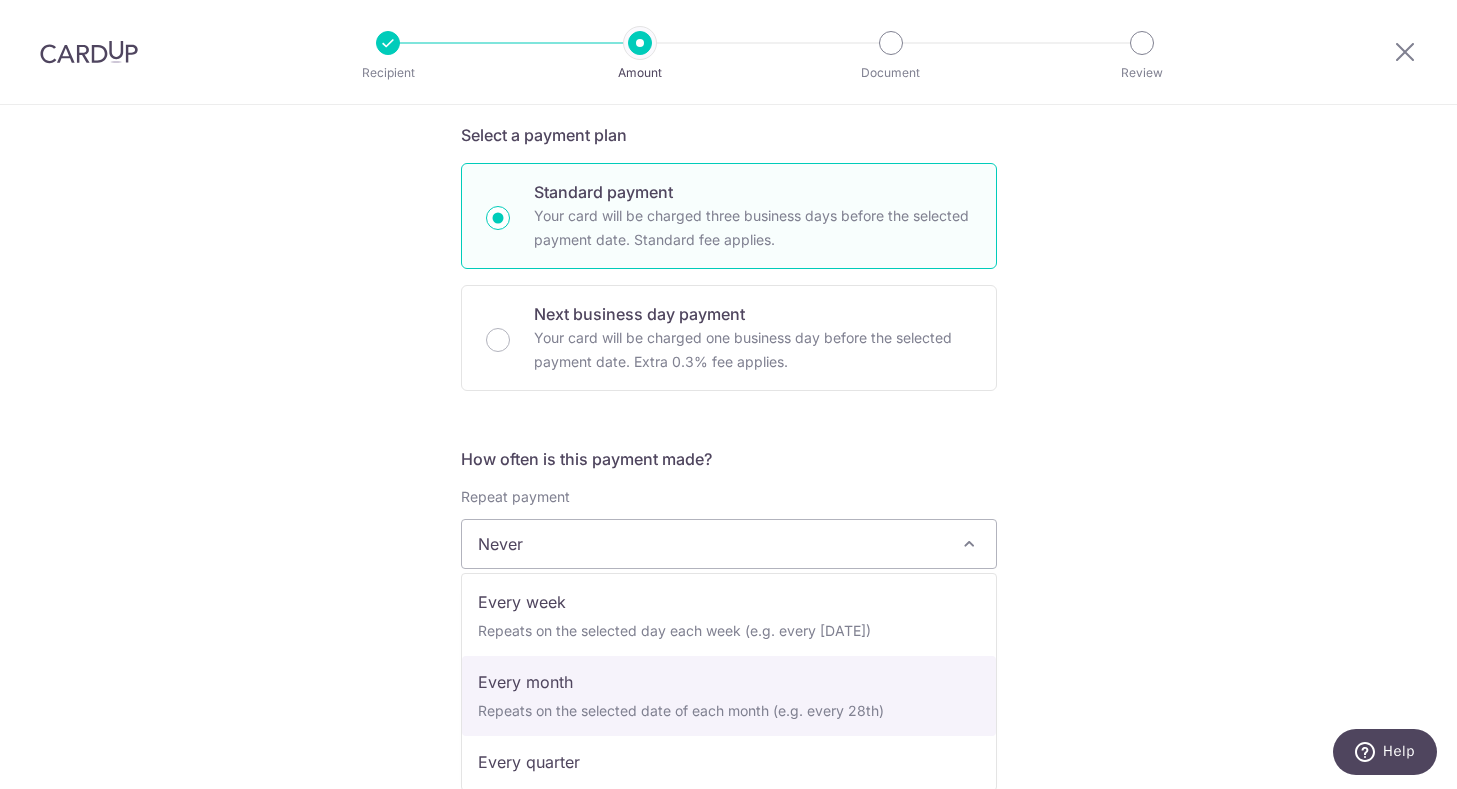 select on "3" 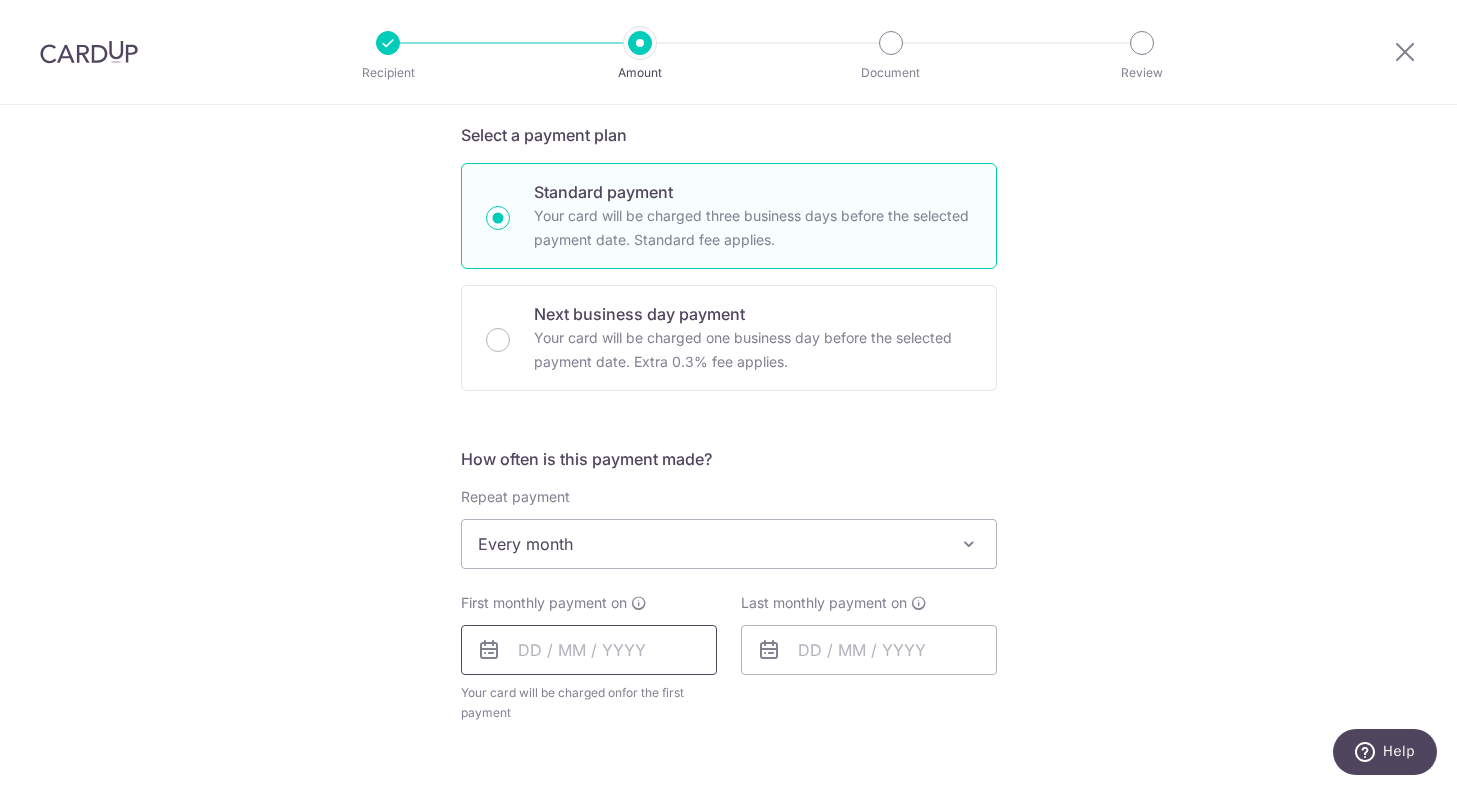 click at bounding box center (589, 650) 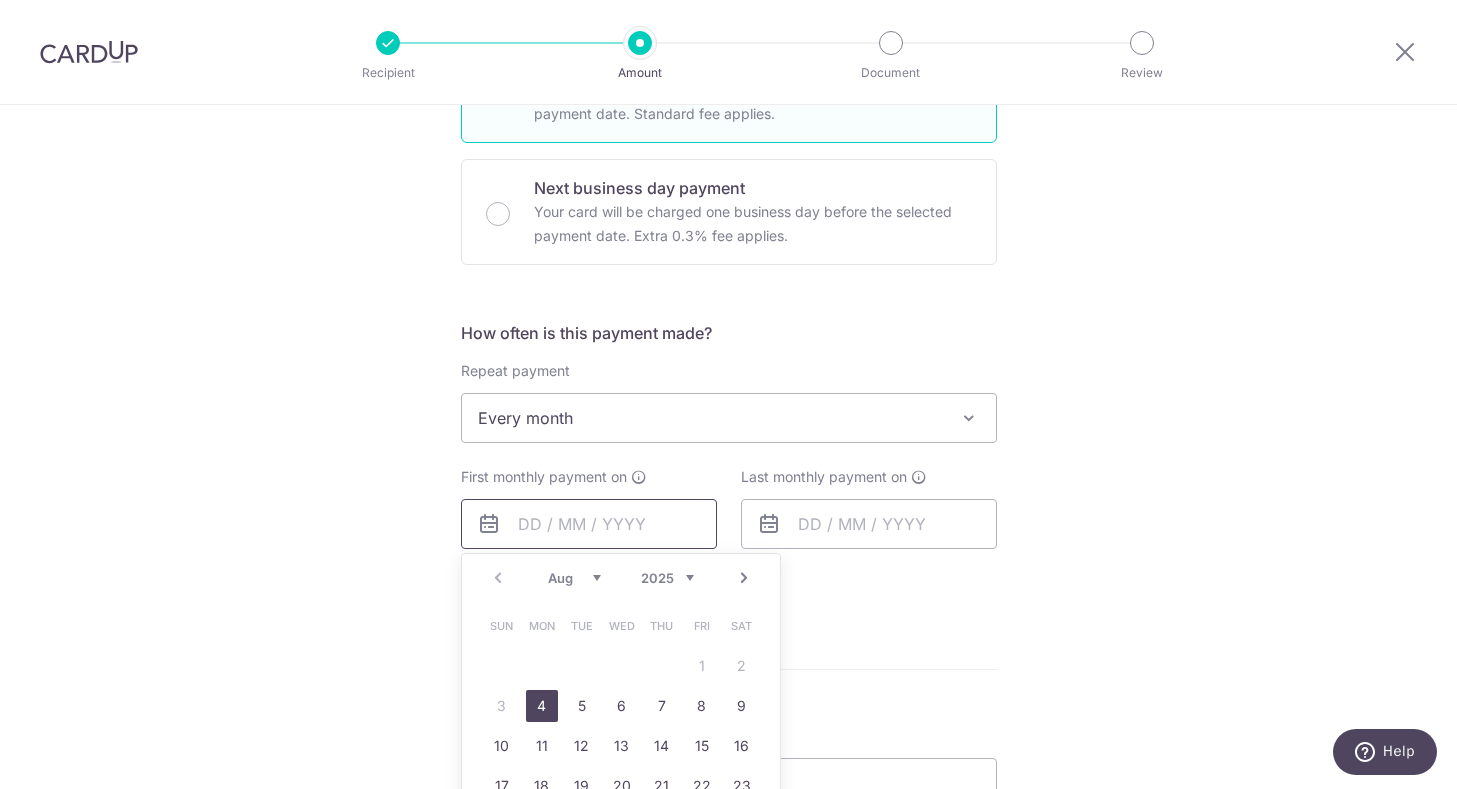 scroll, scrollTop: 578, scrollLeft: 0, axis: vertical 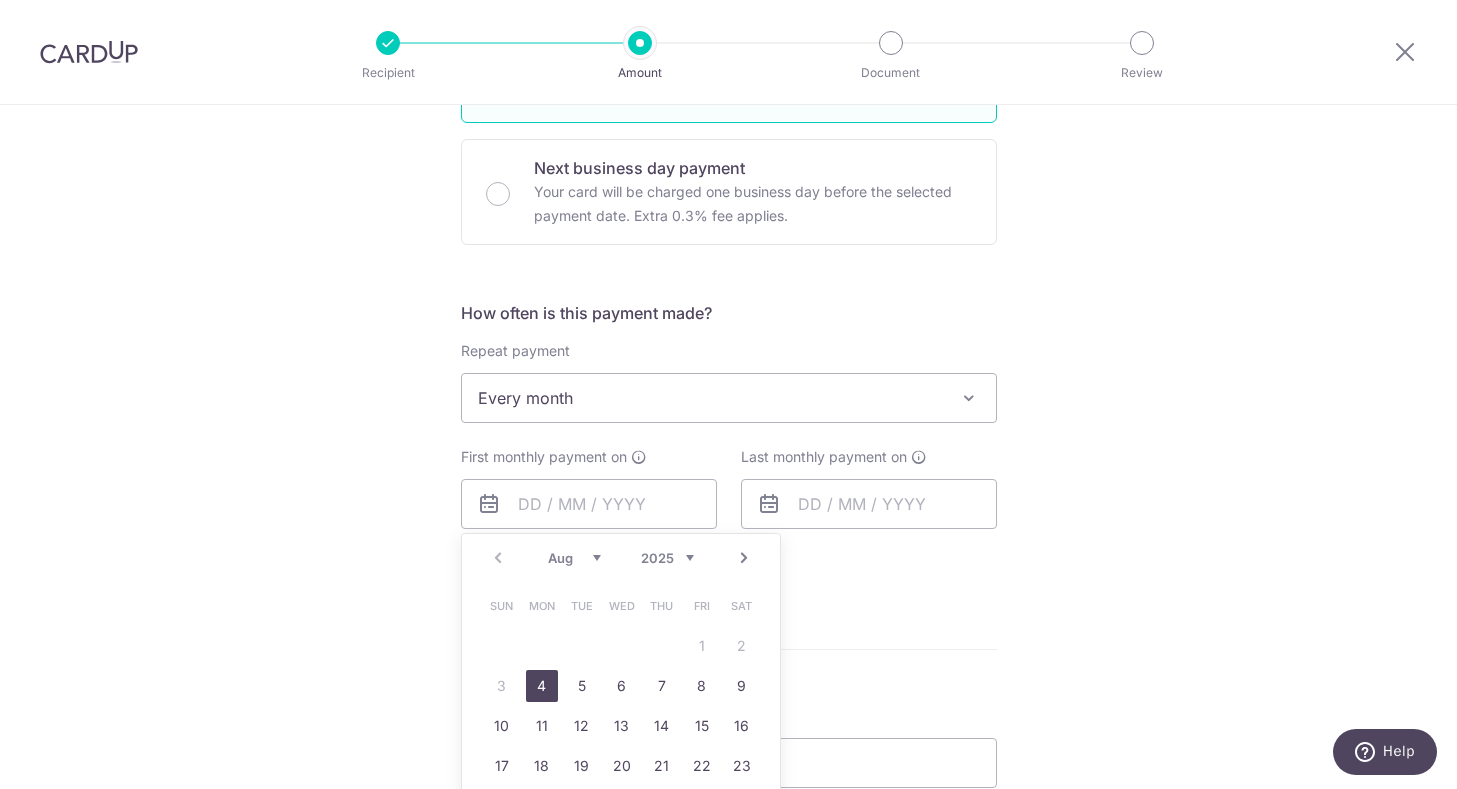 click on "4" at bounding box center (542, 686) 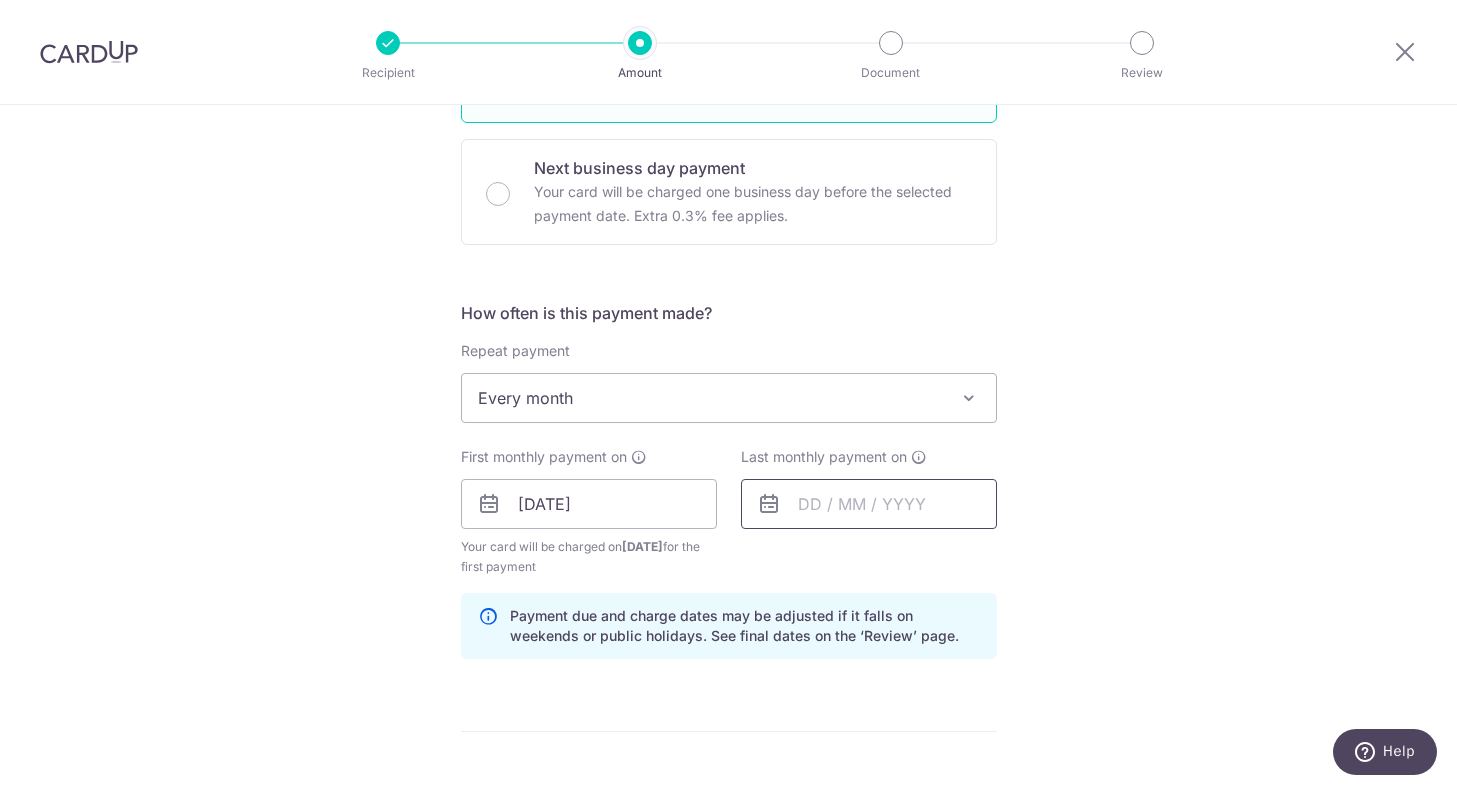 click at bounding box center [869, 504] 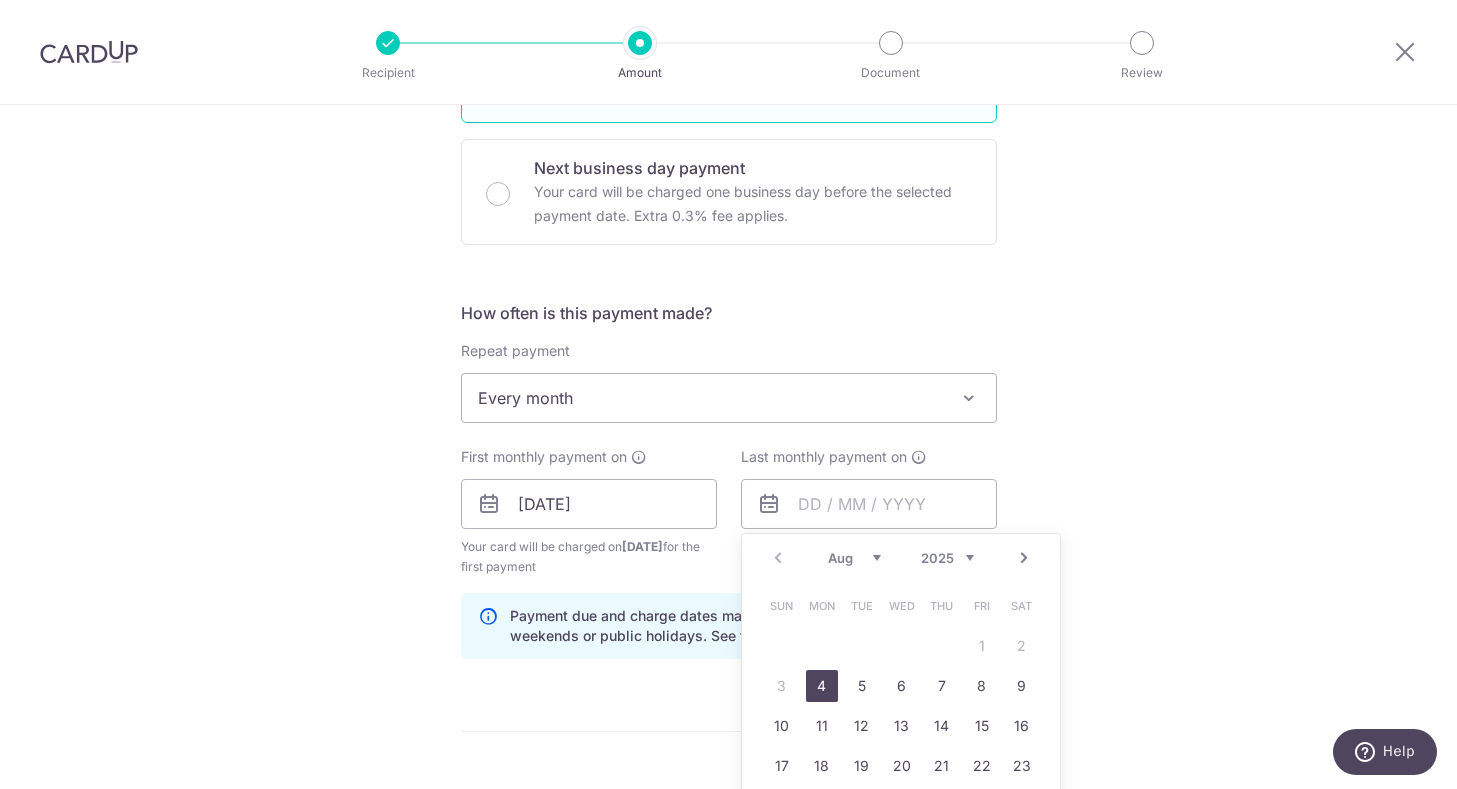 click on "Aug Sep Oct Nov Dec" at bounding box center [854, 558] 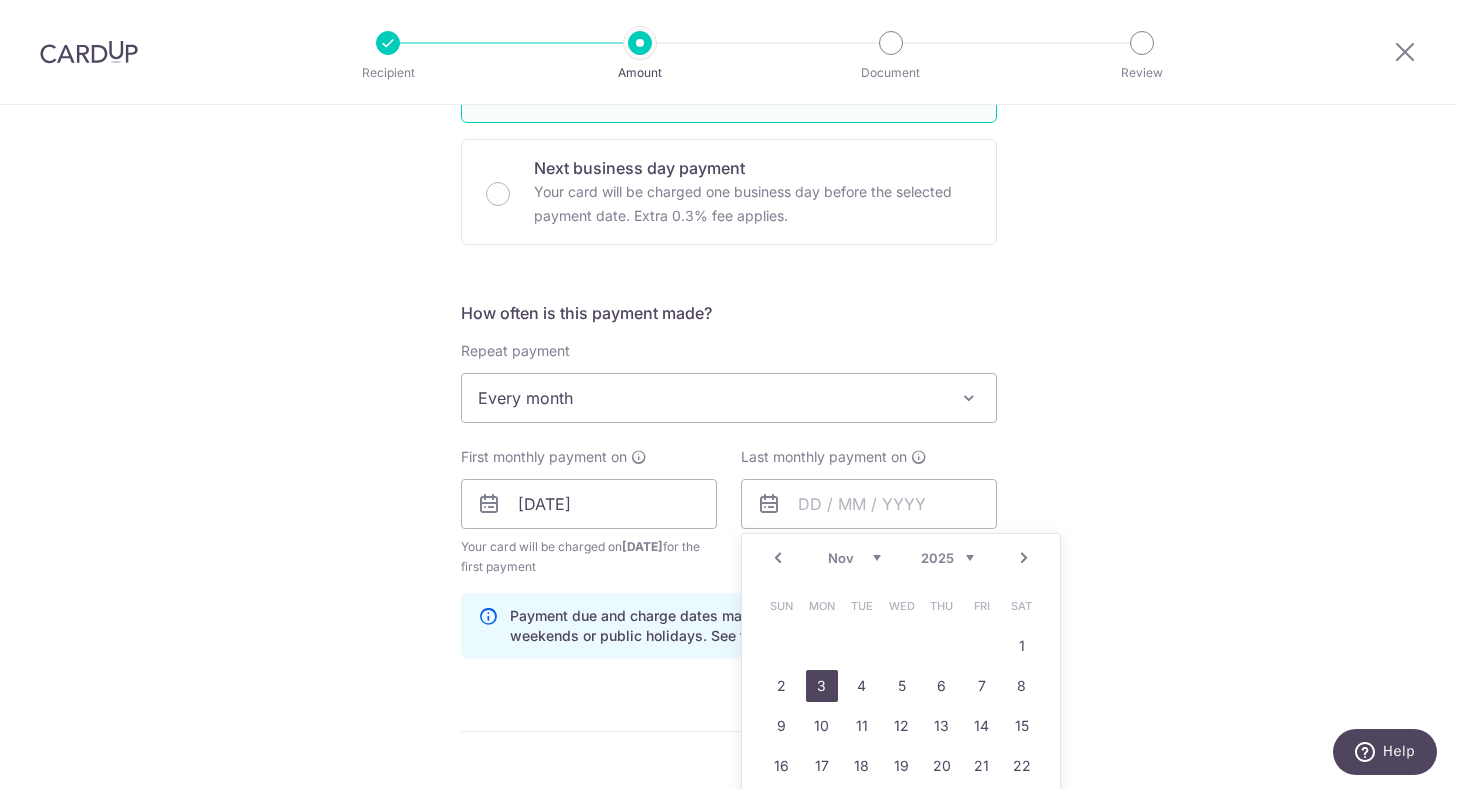 click on "3" at bounding box center [822, 686] 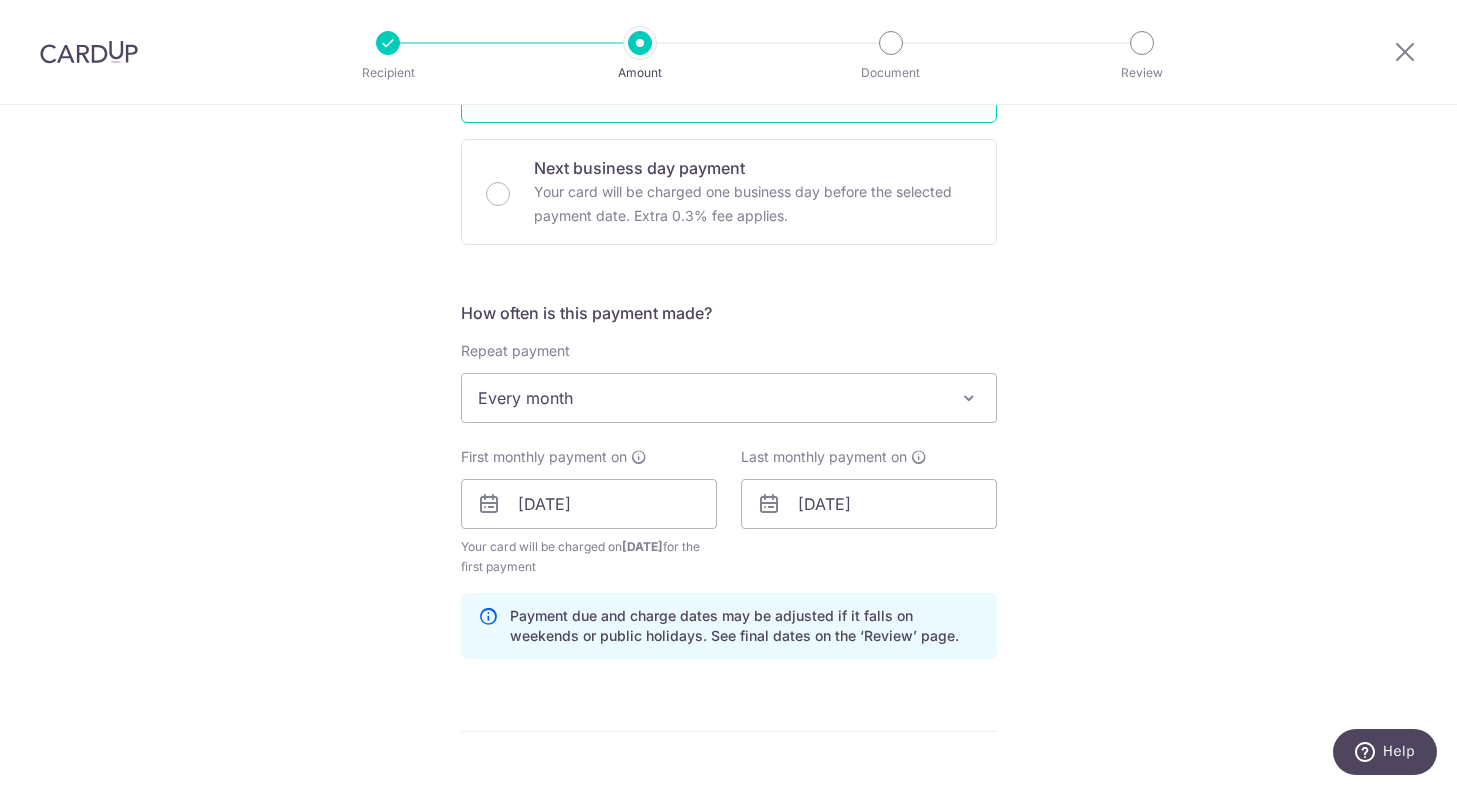 click on "Tell us more about your payment
Enter payment amount
SGD
4,087.50
4087.50
Select Card
**** 8662
Add credit card
Your Cards
**** 8489
**** 1008
**** 8662
**** 1001
Secure 256-bit SSL
Text
New card details" at bounding box center [728, 482] 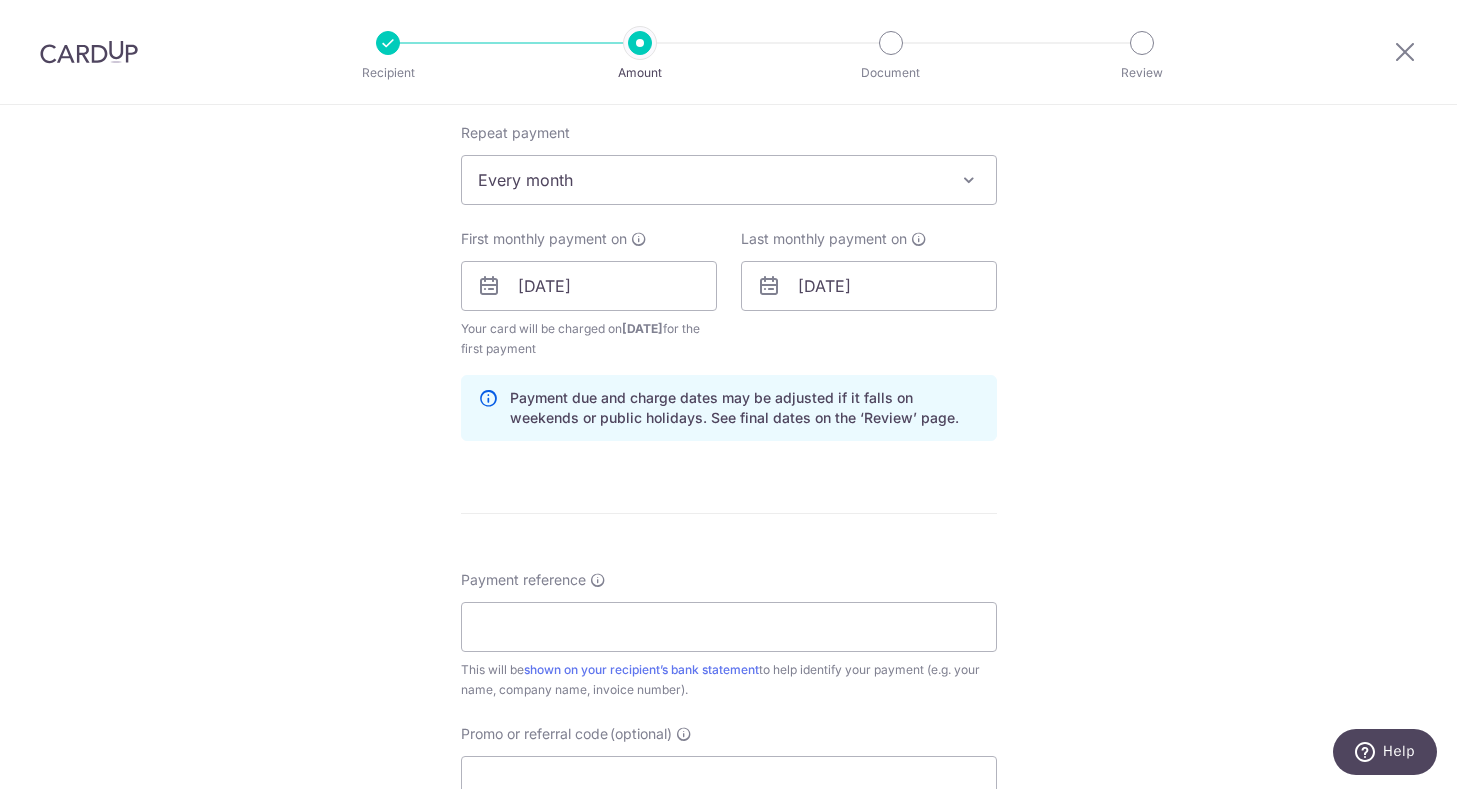 scroll, scrollTop: 860, scrollLeft: 0, axis: vertical 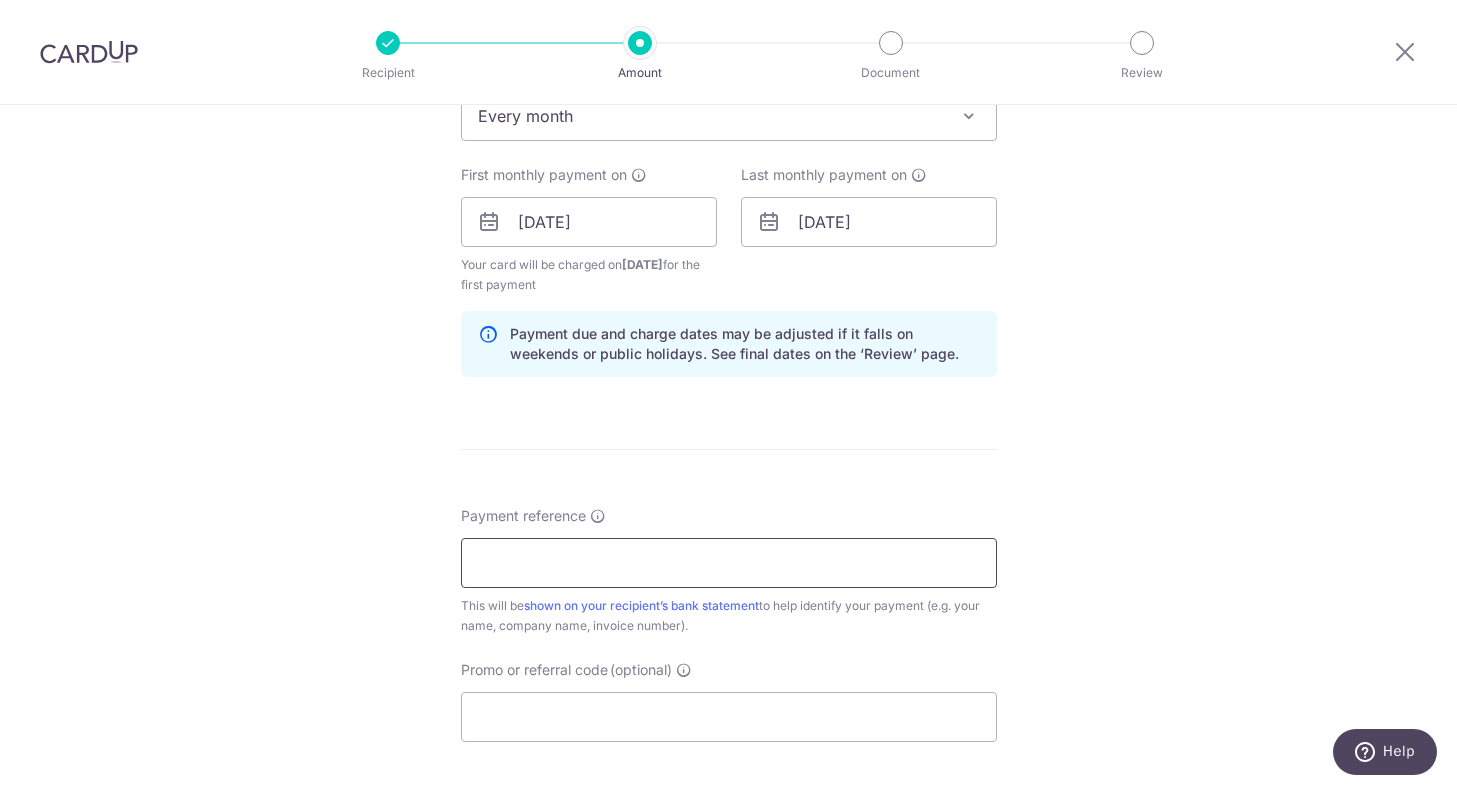 click on "Payment reference" at bounding box center [729, 563] 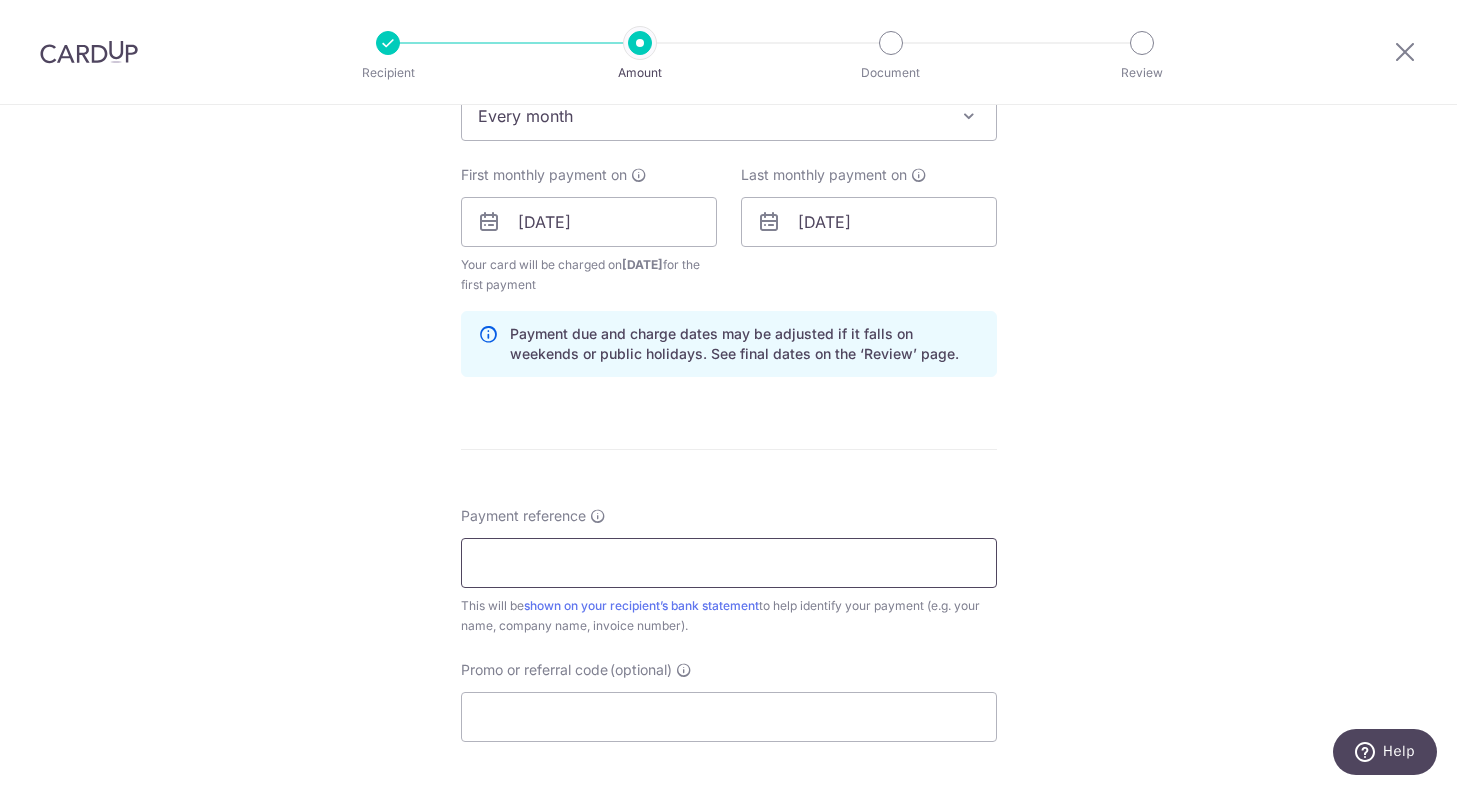 type on "vincar lease" 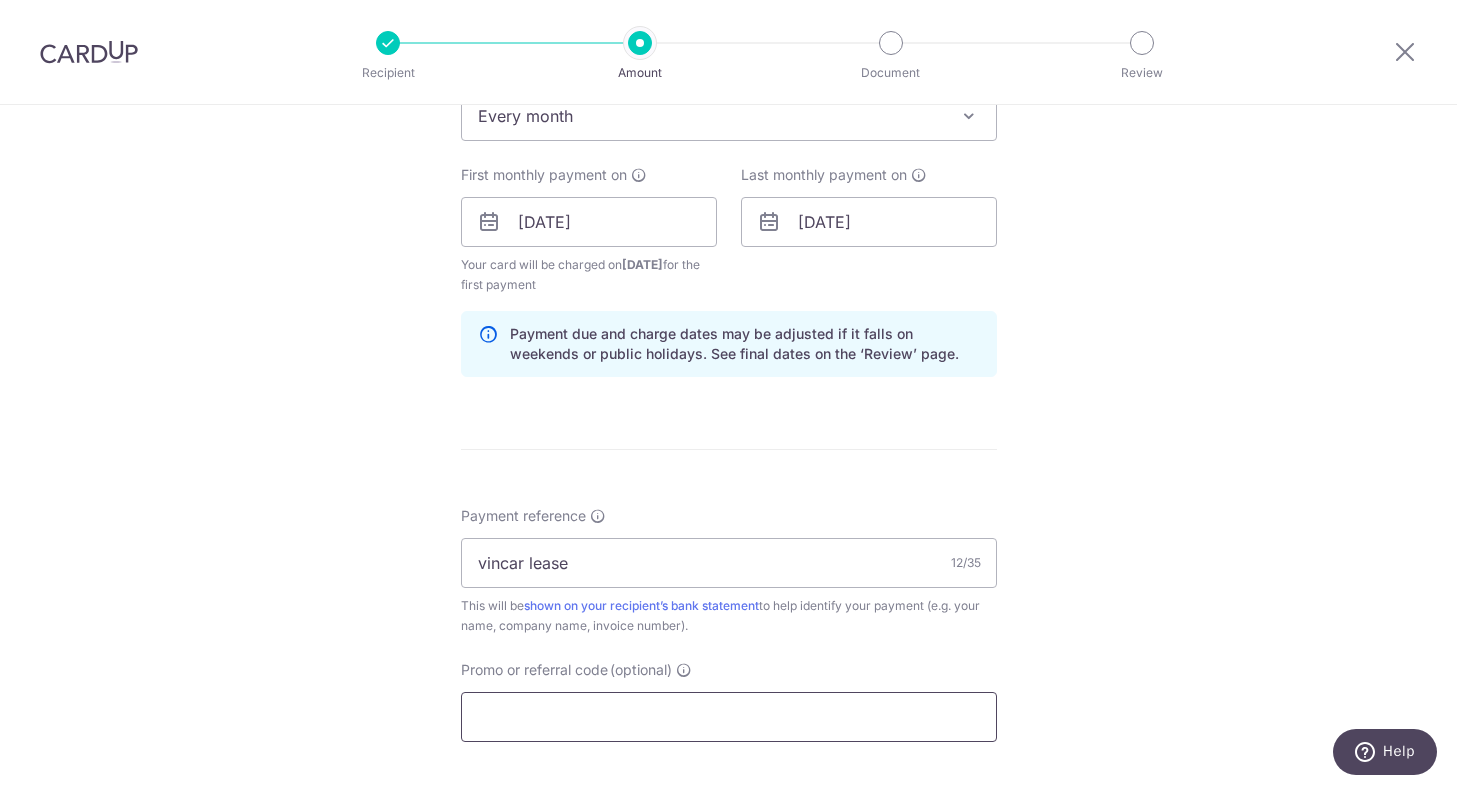 click on "Promo or referral code
(optional)" at bounding box center [729, 717] 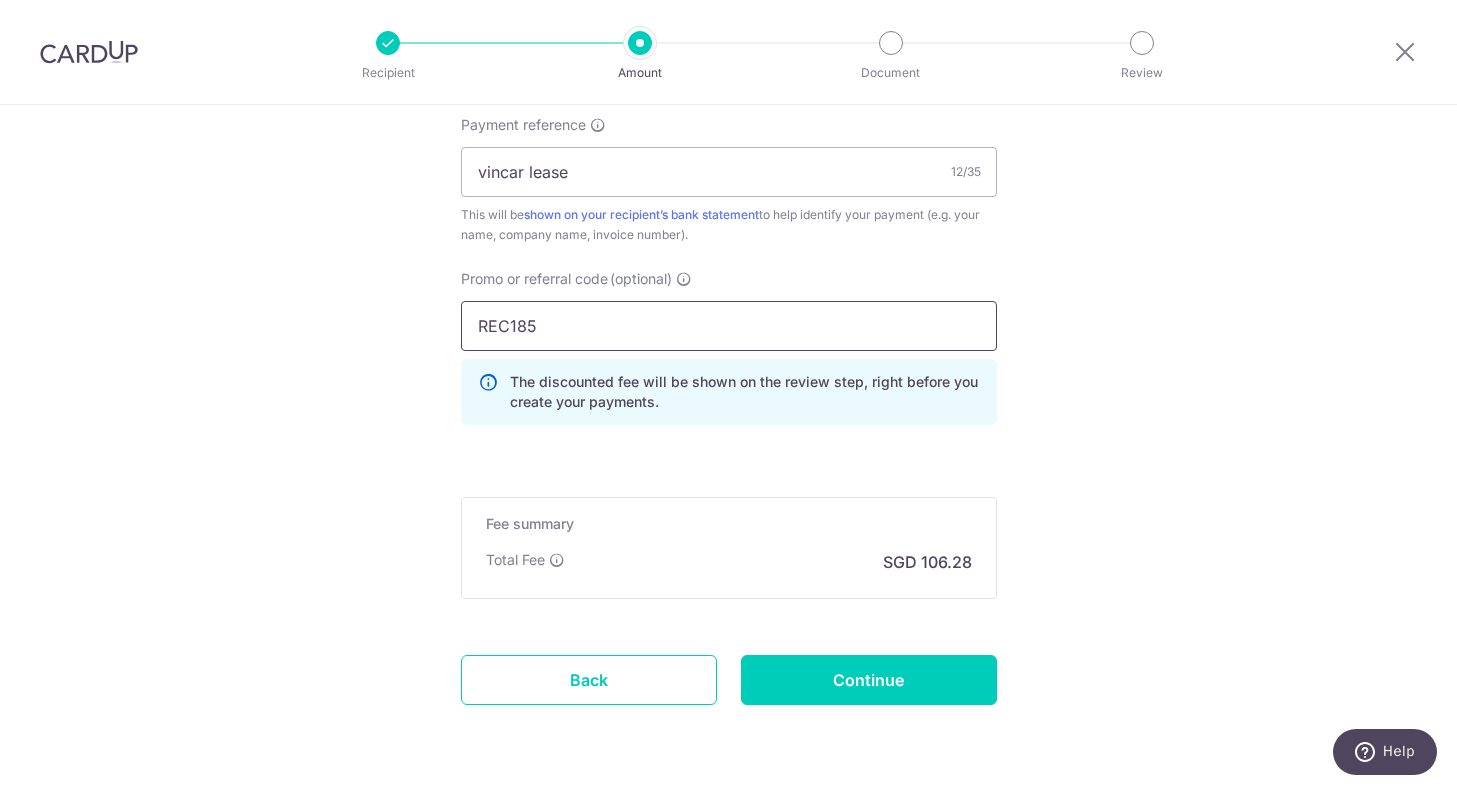 scroll, scrollTop: 1256, scrollLeft: 0, axis: vertical 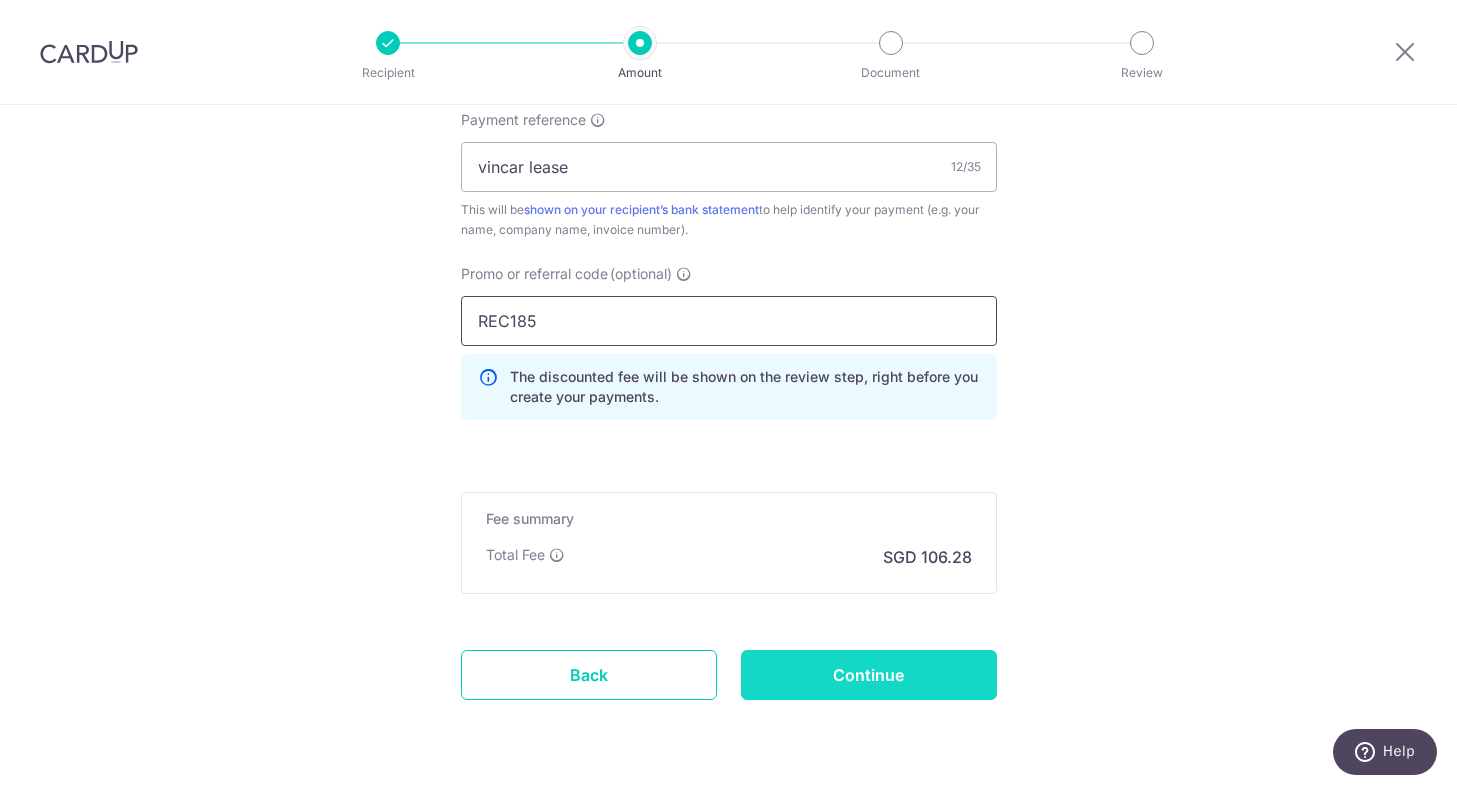 type on "REC185" 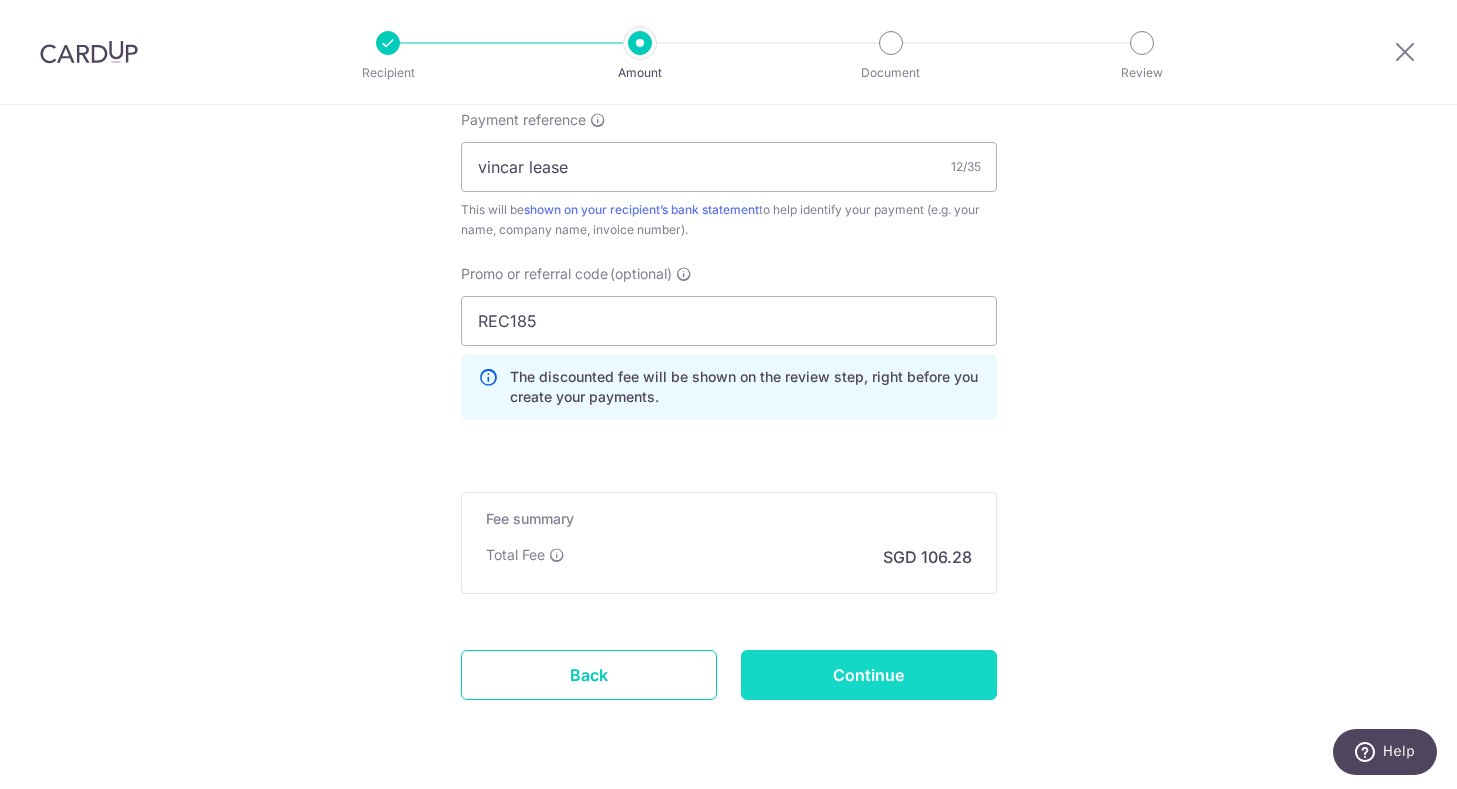 click on "Continue" at bounding box center (869, 675) 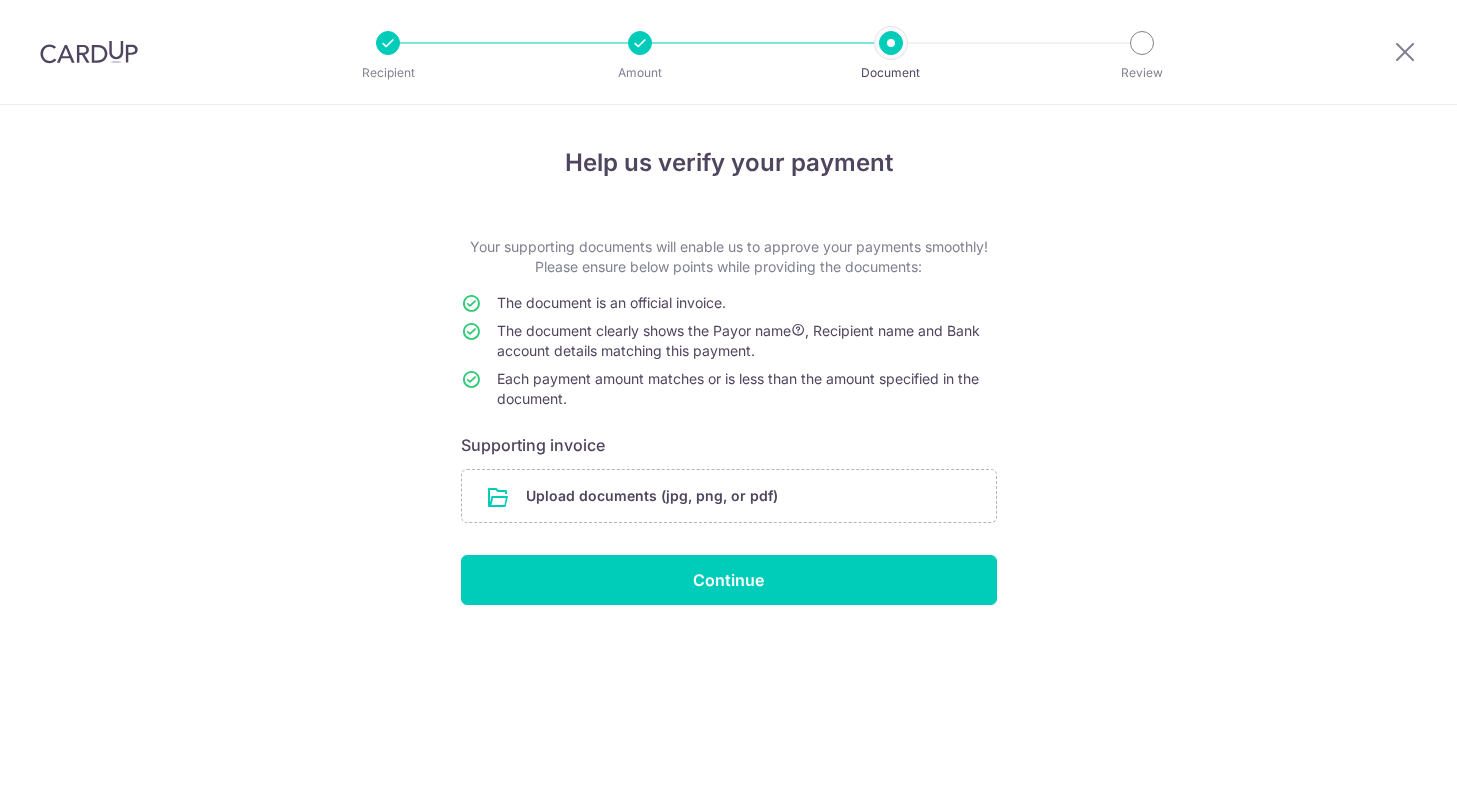 scroll, scrollTop: 0, scrollLeft: 0, axis: both 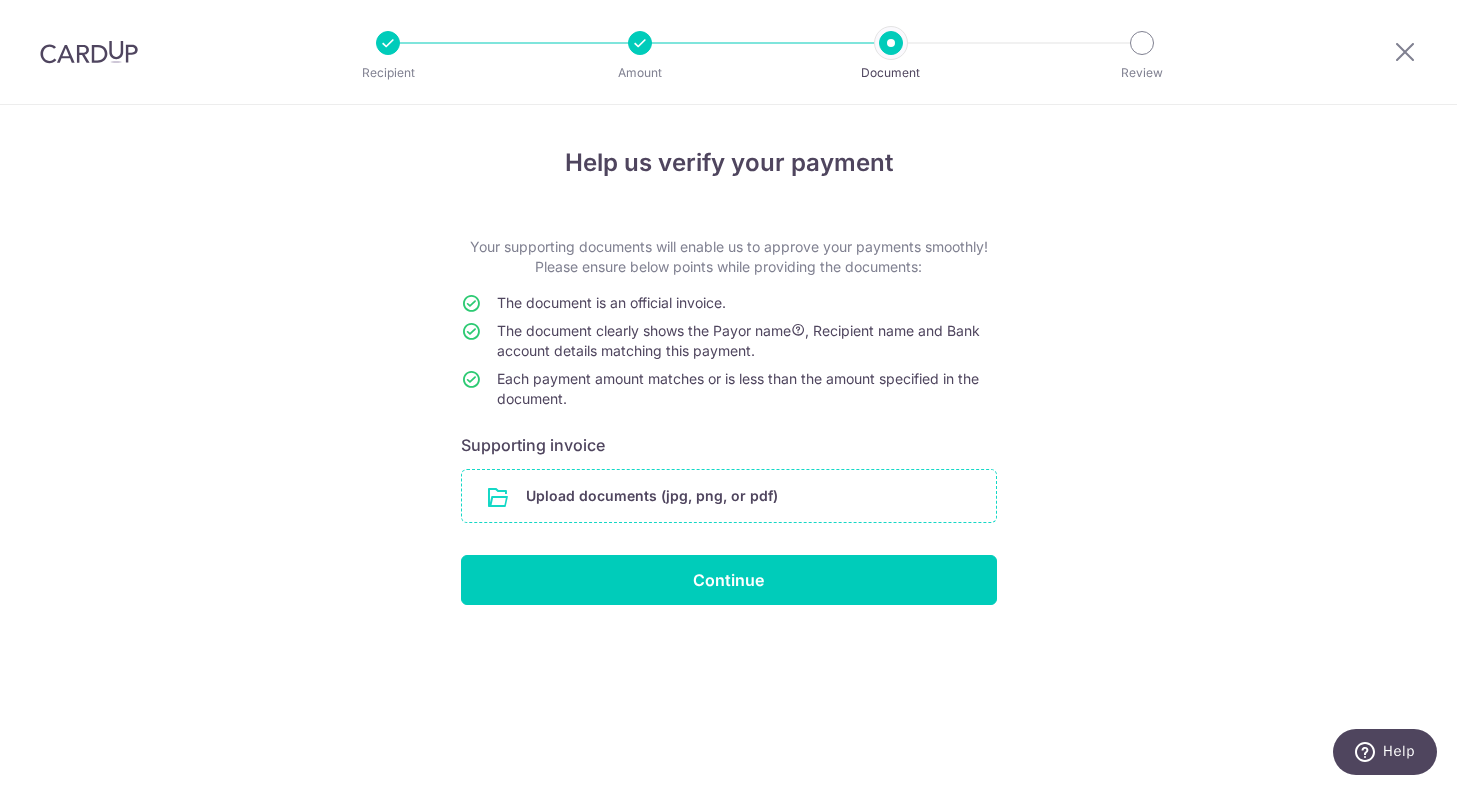 click at bounding box center [729, 496] 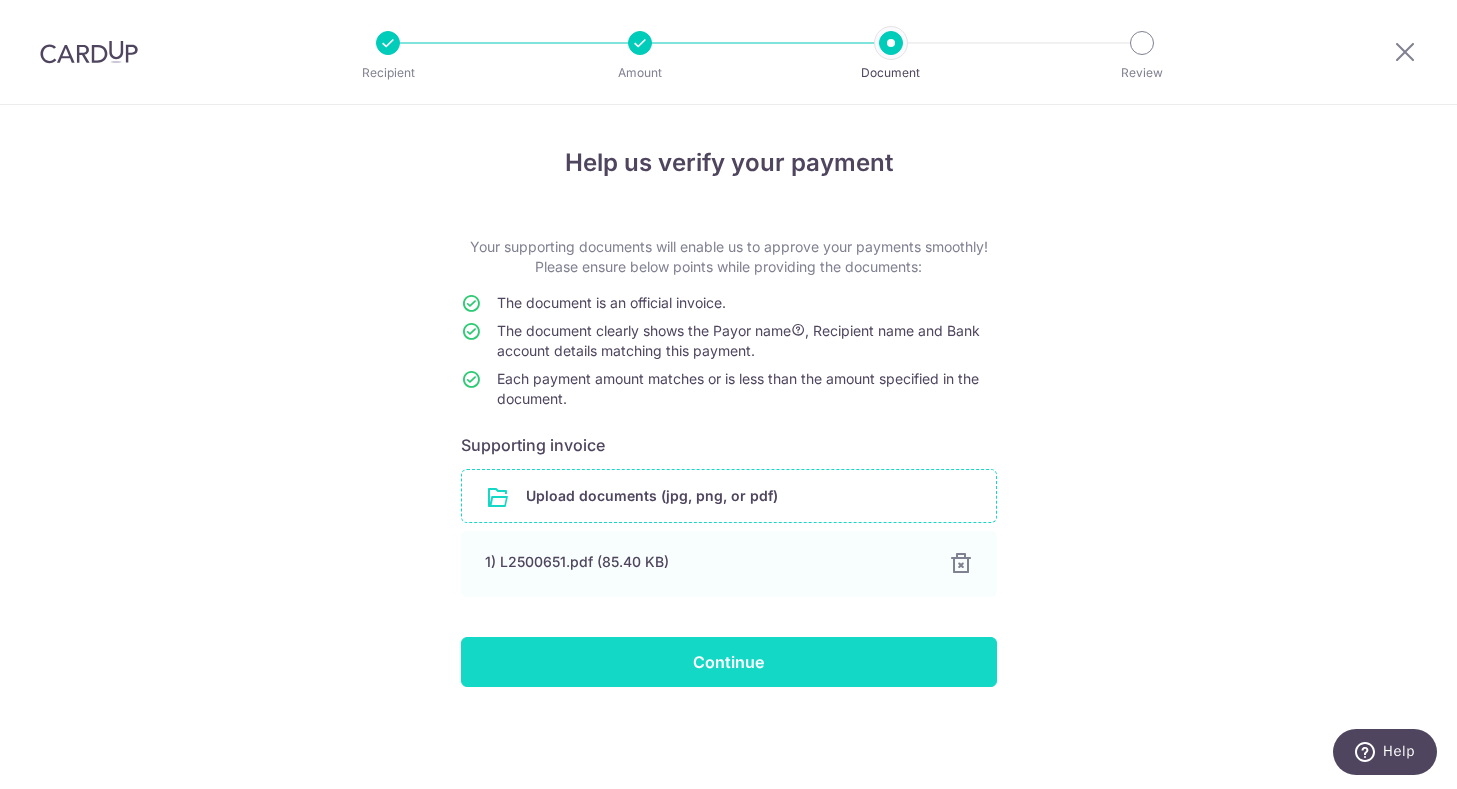 click on "Continue" at bounding box center (729, 662) 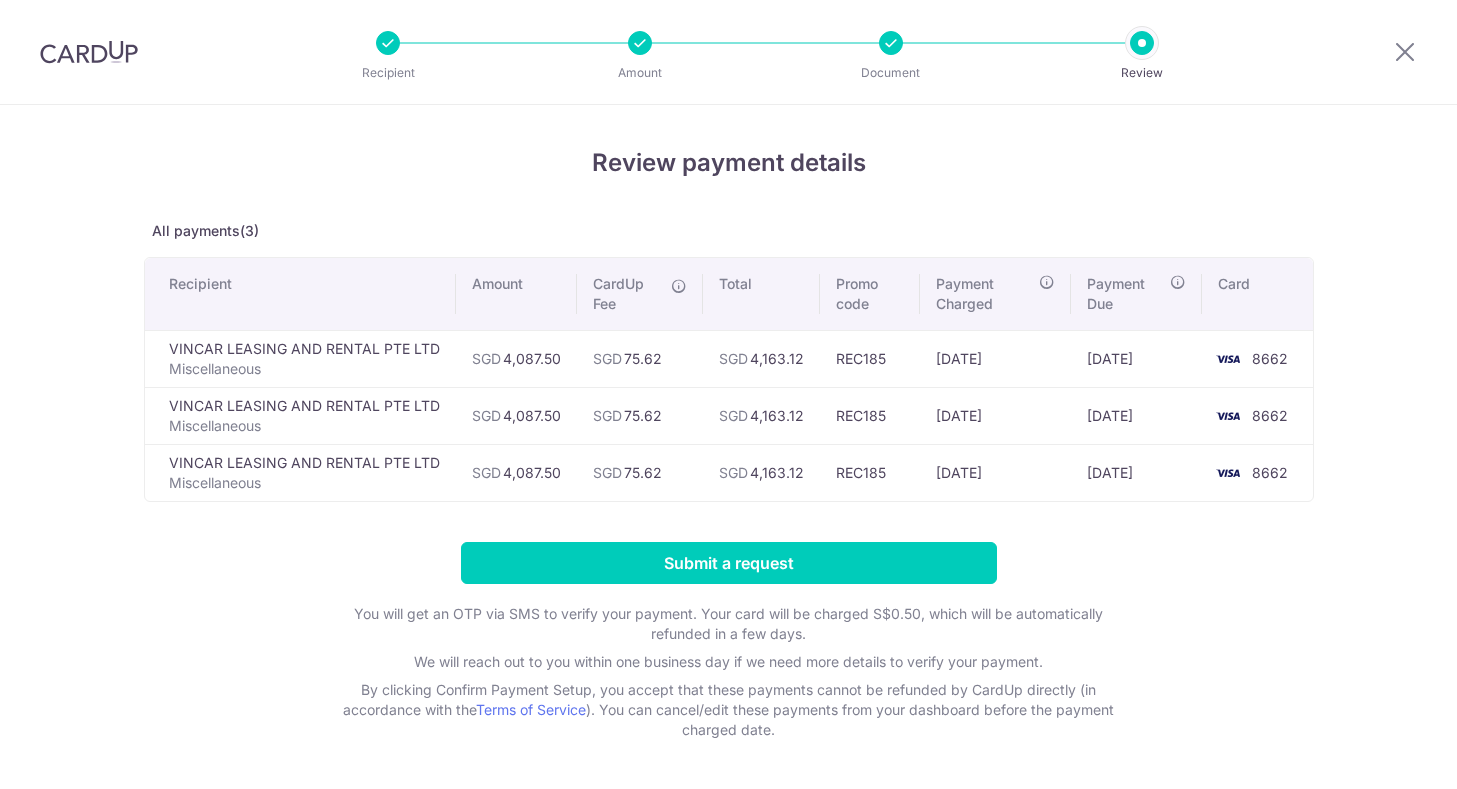 scroll, scrollTop: 0, scrollLeft: 0, axis: both 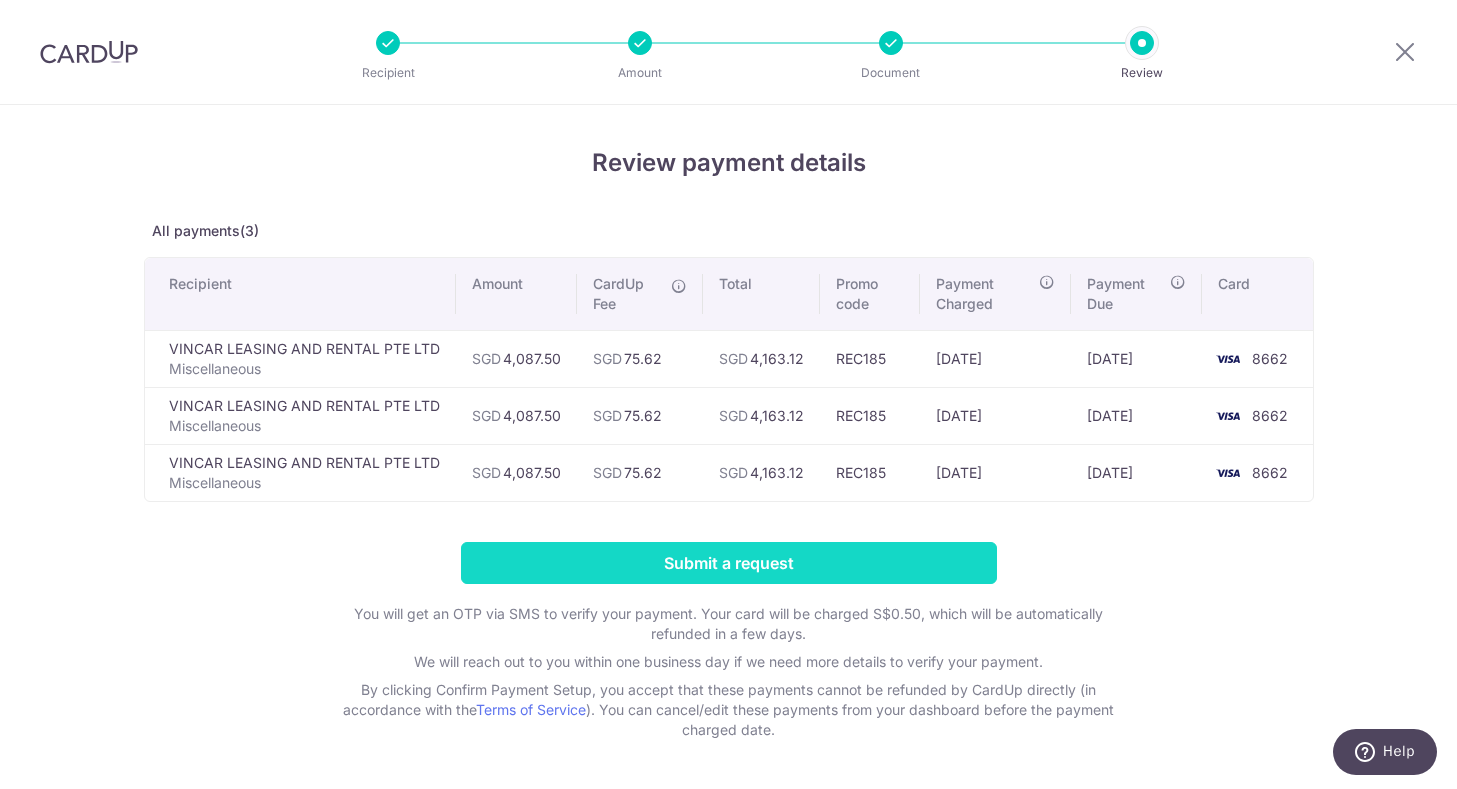click on "Submit a request" at bounding box center (729, 563) 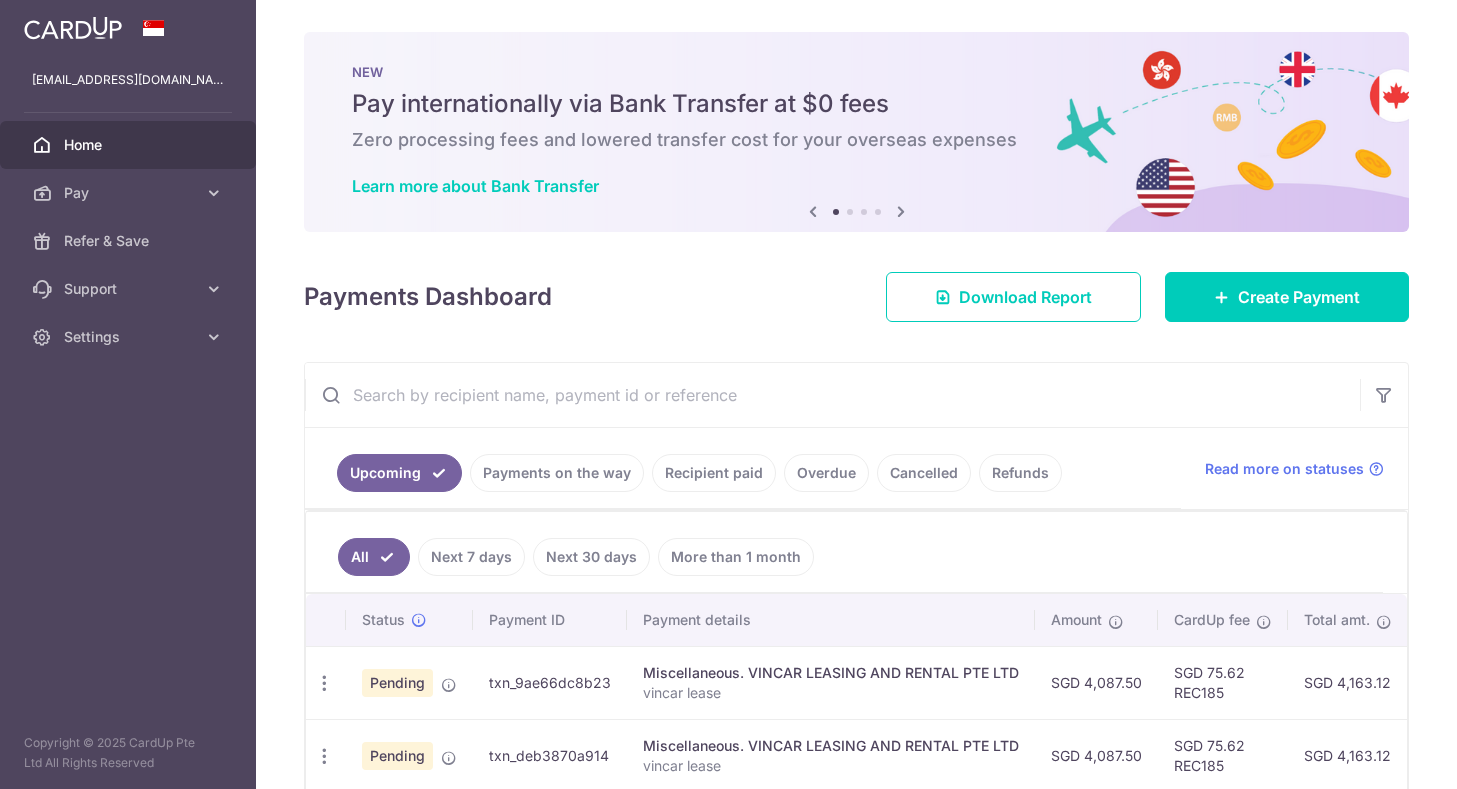 scroll, scrollTop: 0, scrollLeft: 0, axis: both 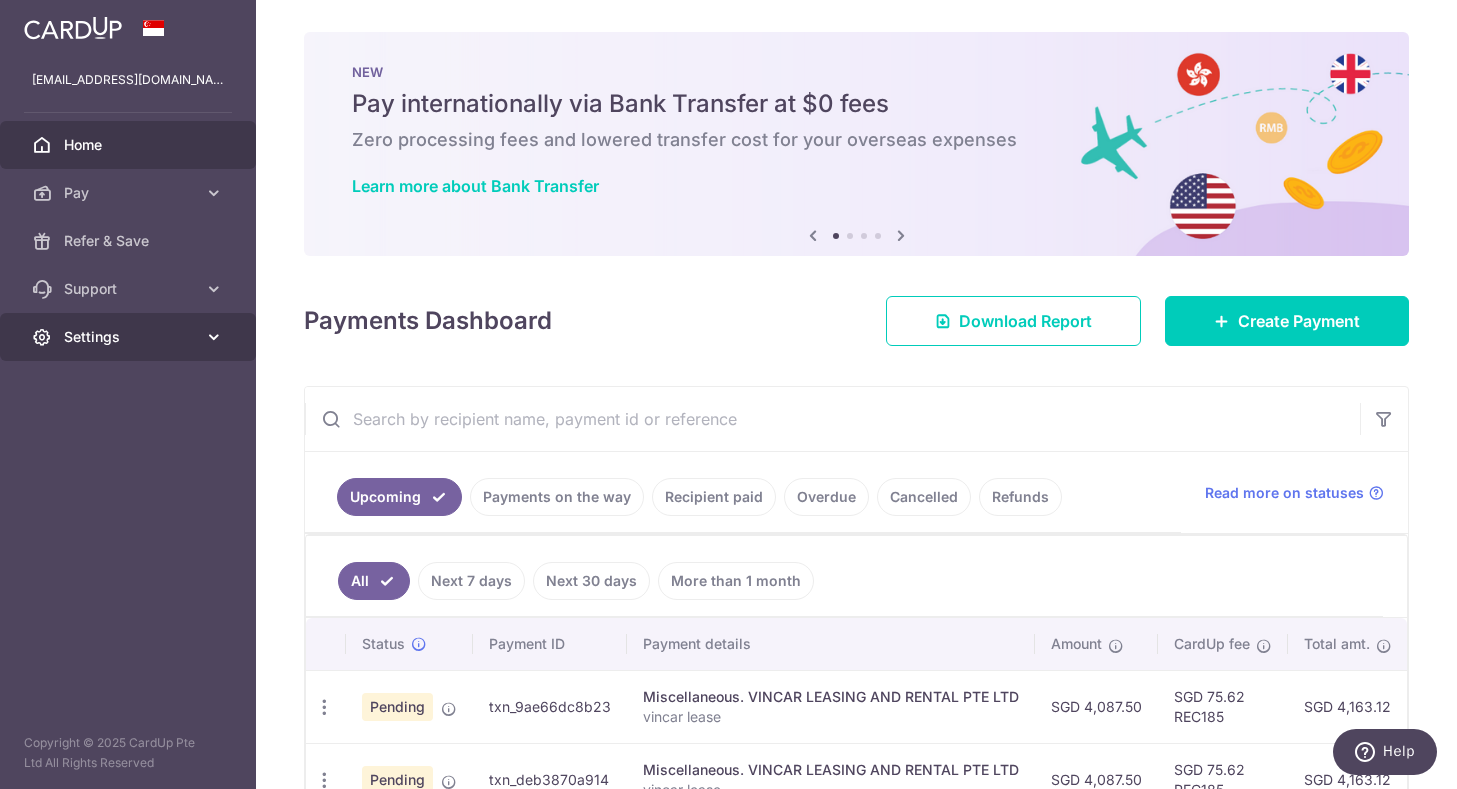 click on "Settings" at bounding box center [130, 337] 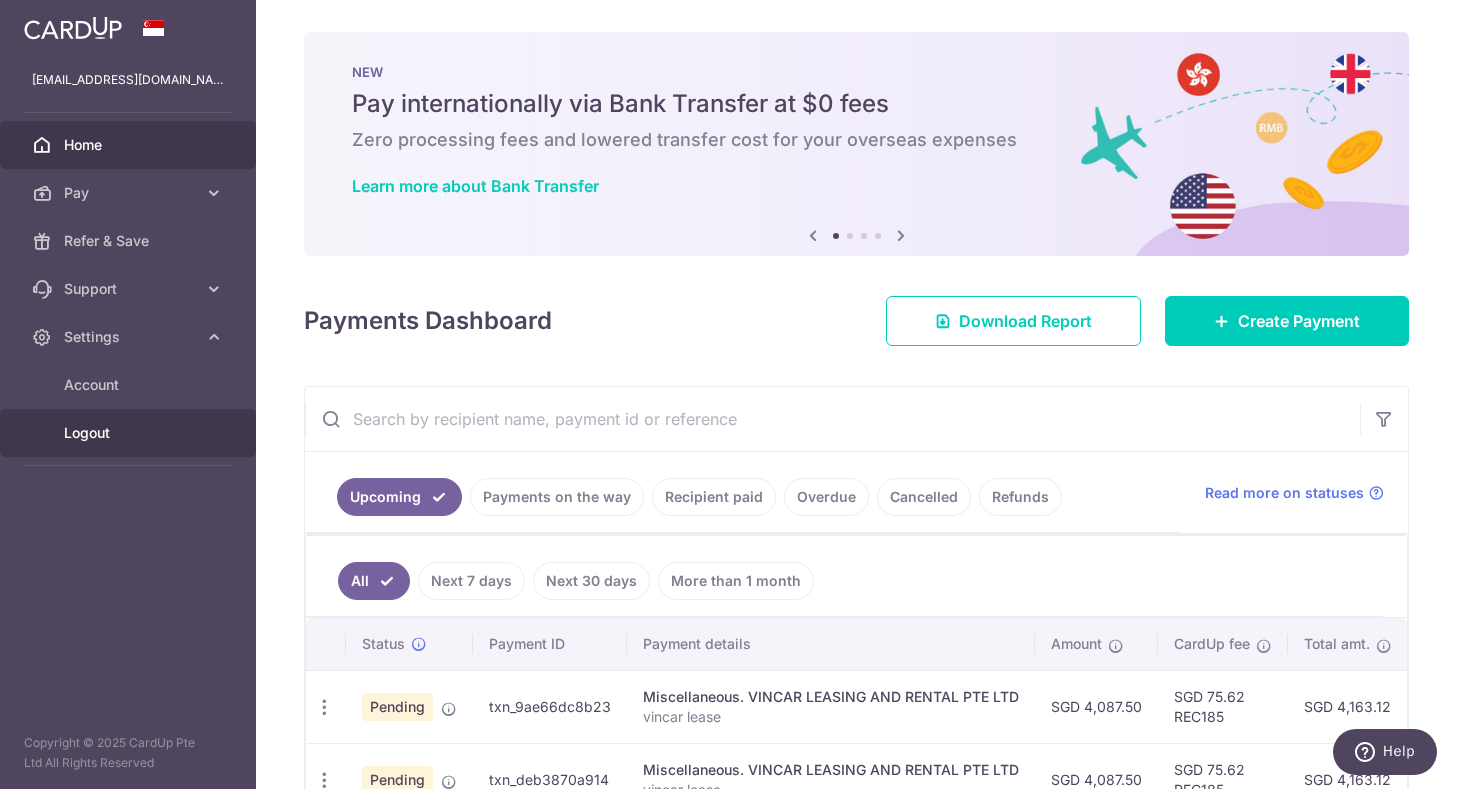 click on "Logout" at bounding box center [130, 433] 